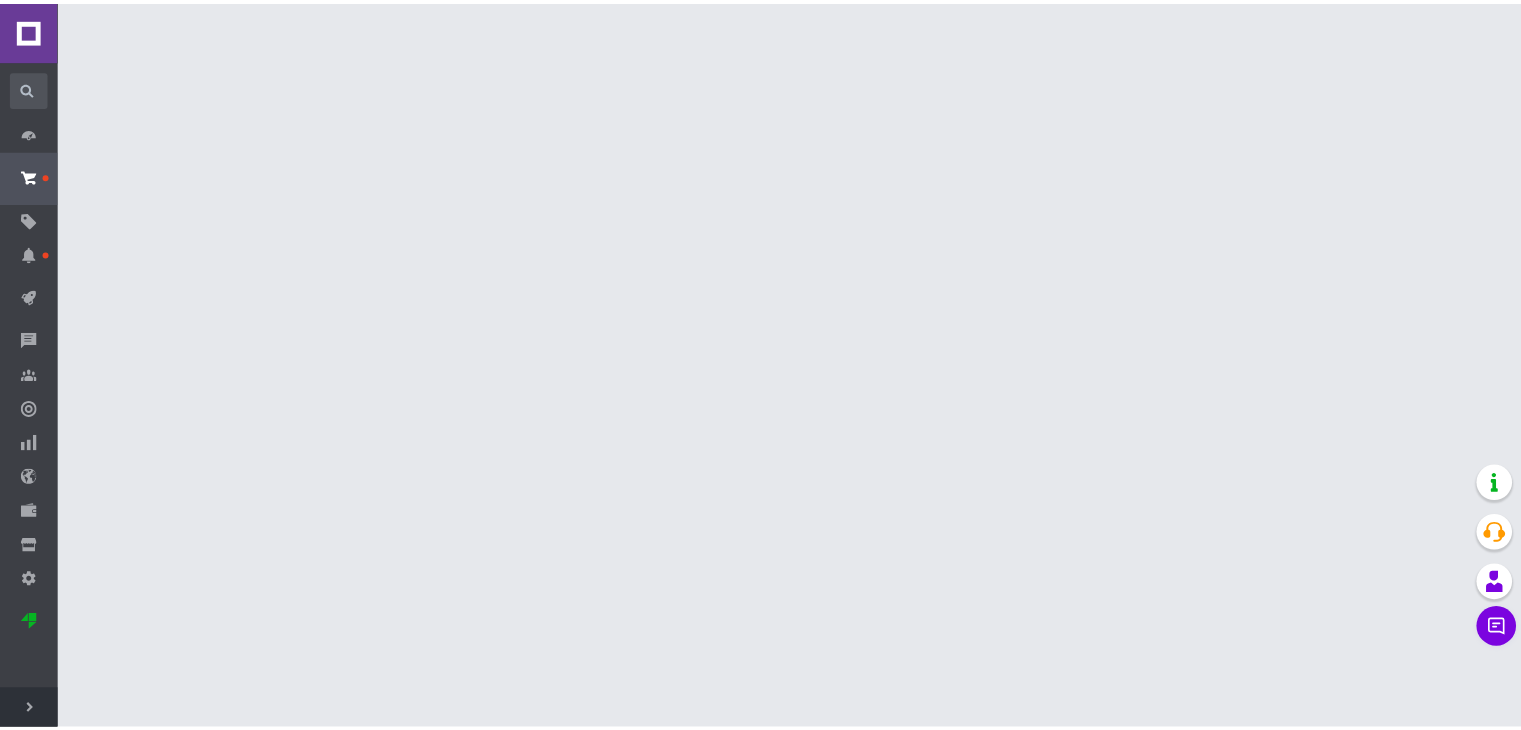 scroll, scrollTop: 0, scrollLeft: 0, axis: both 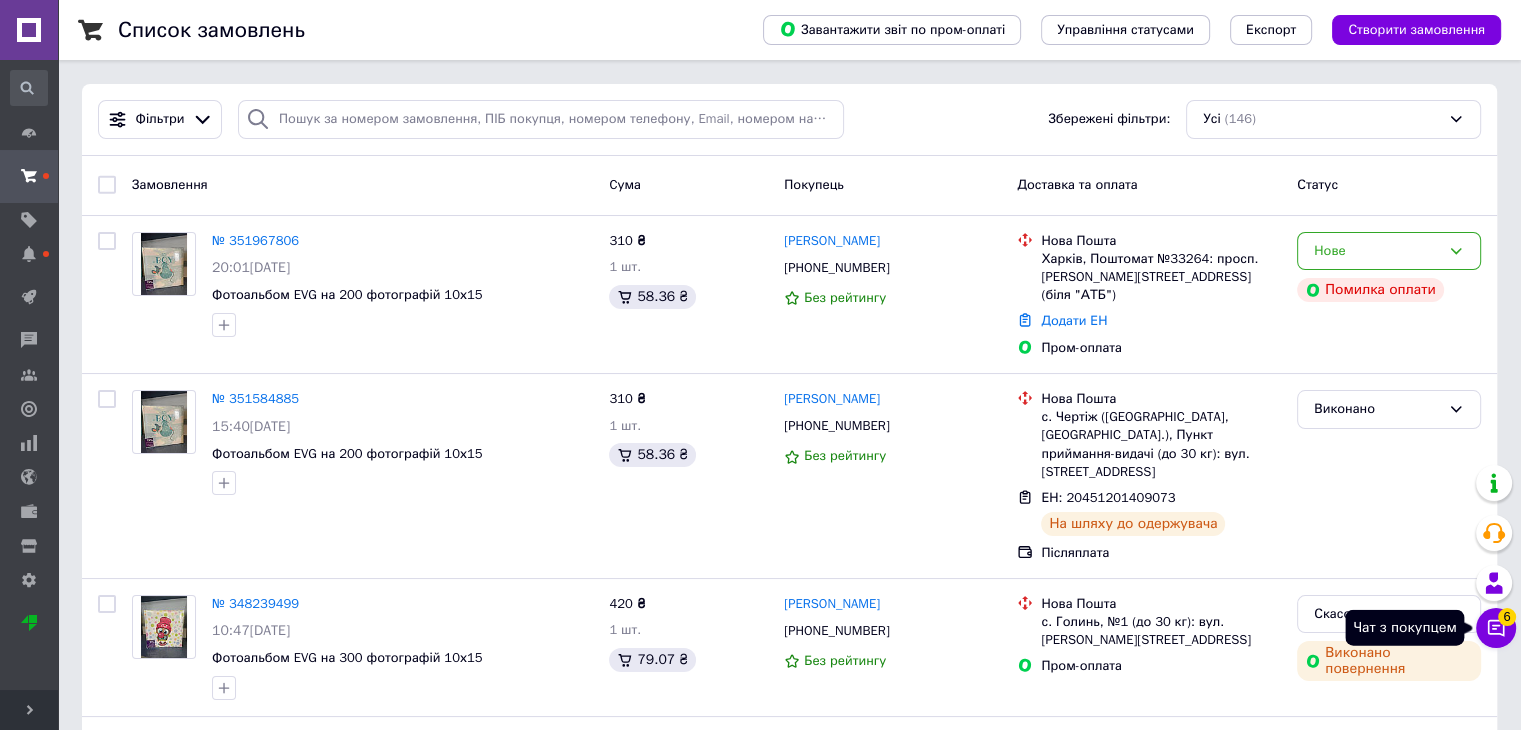 click 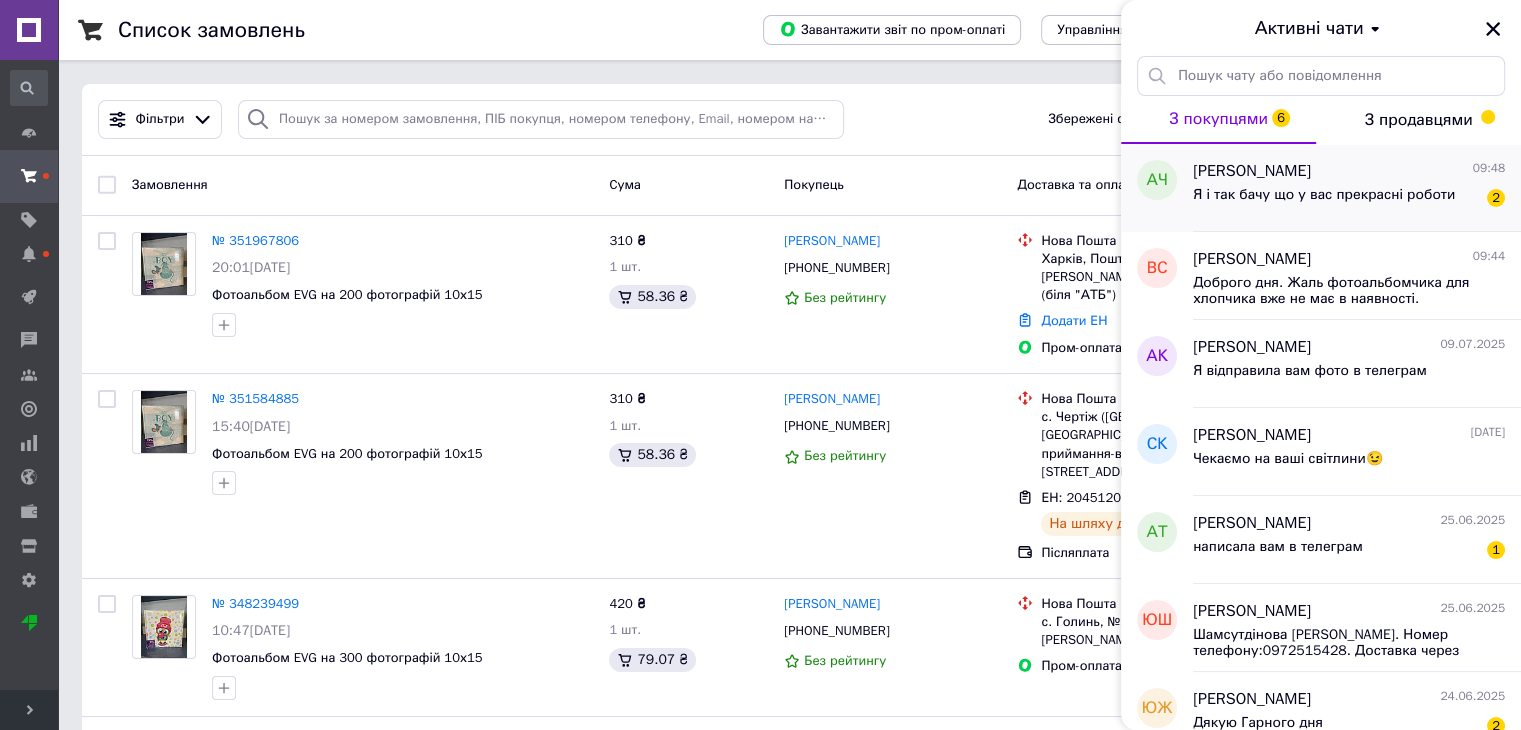 click on "Я і так бачу що у вас прекрасні роботи 2" at bounding box center (1349, 199) 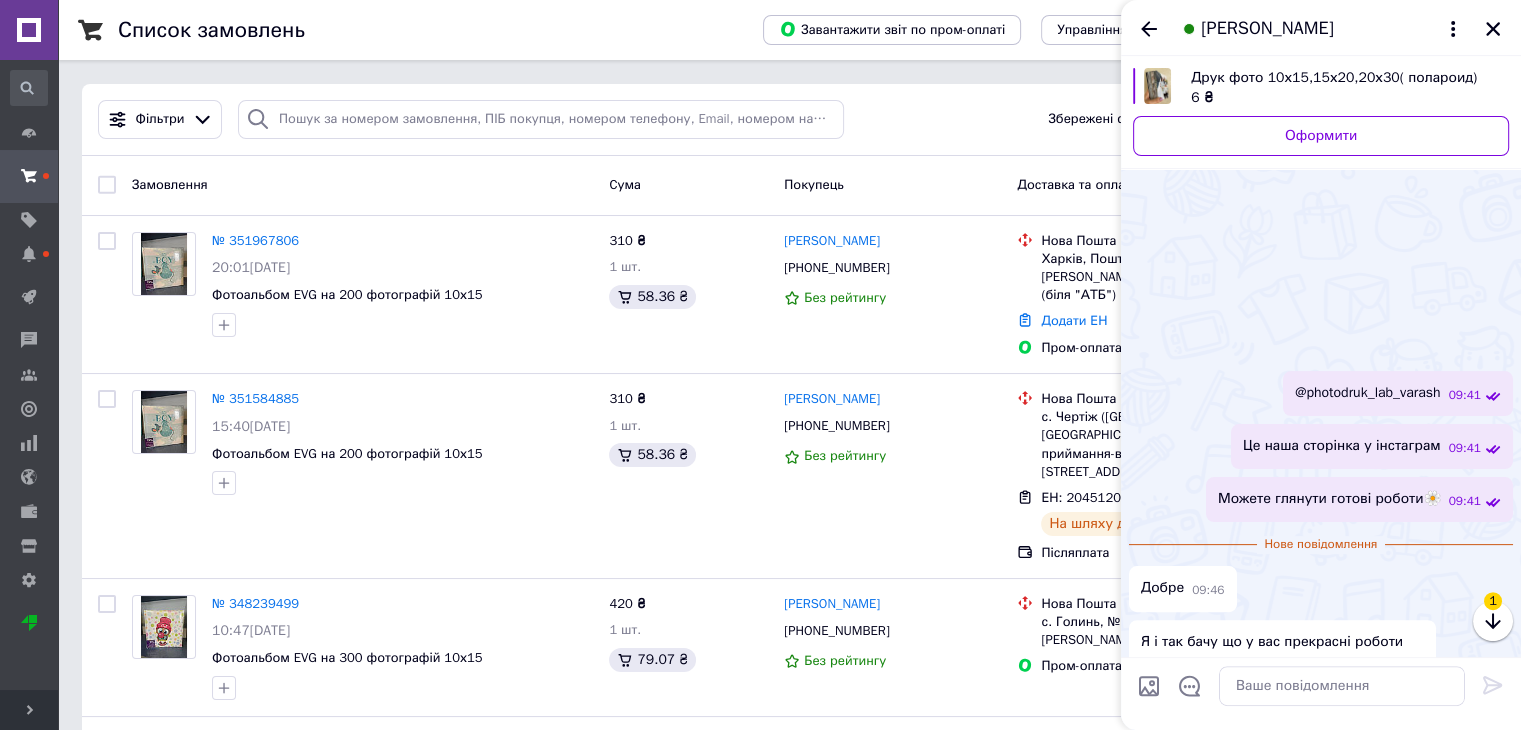 scroll, scrollTop: 401, scrollLeft: 0, axis: vertical 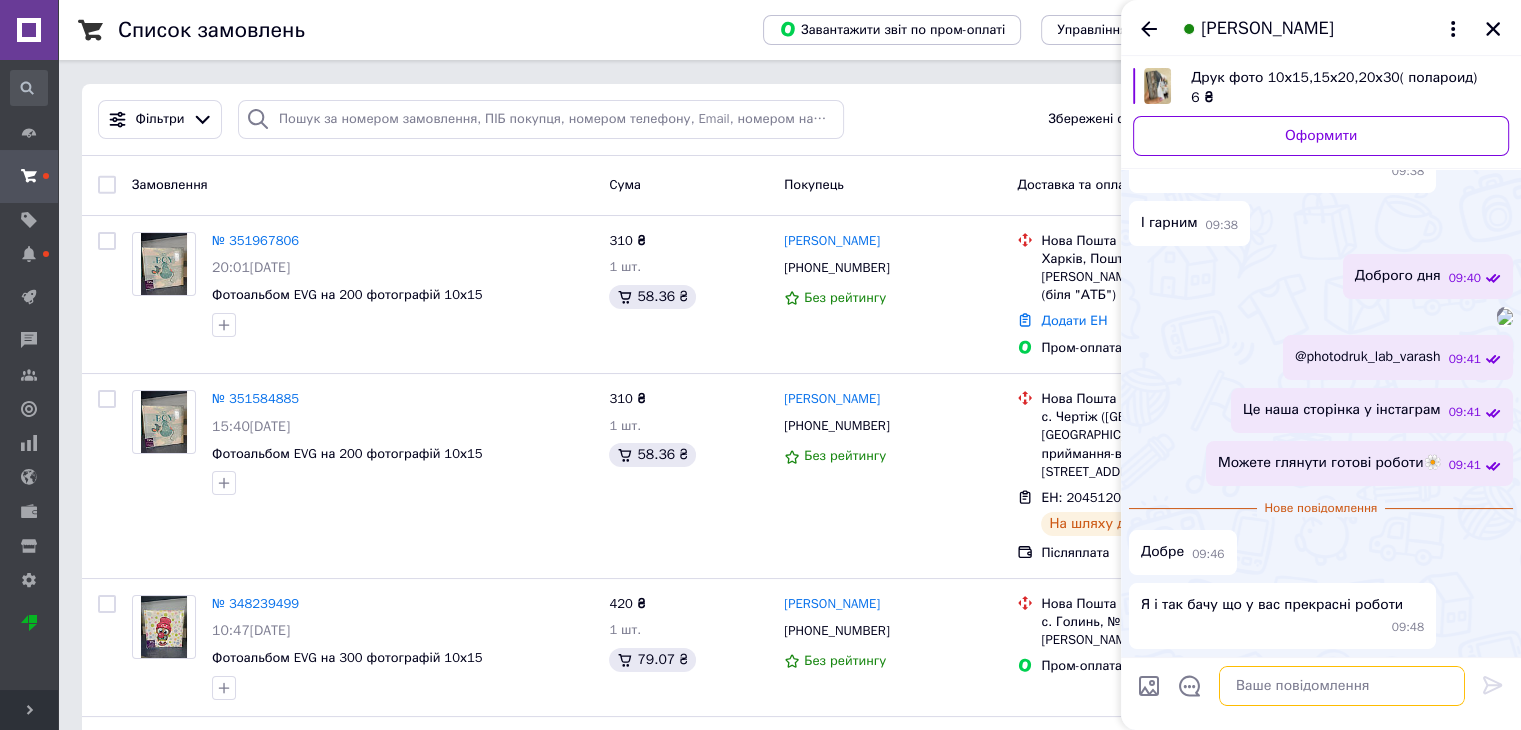 click at bounding box center [1342, 686] 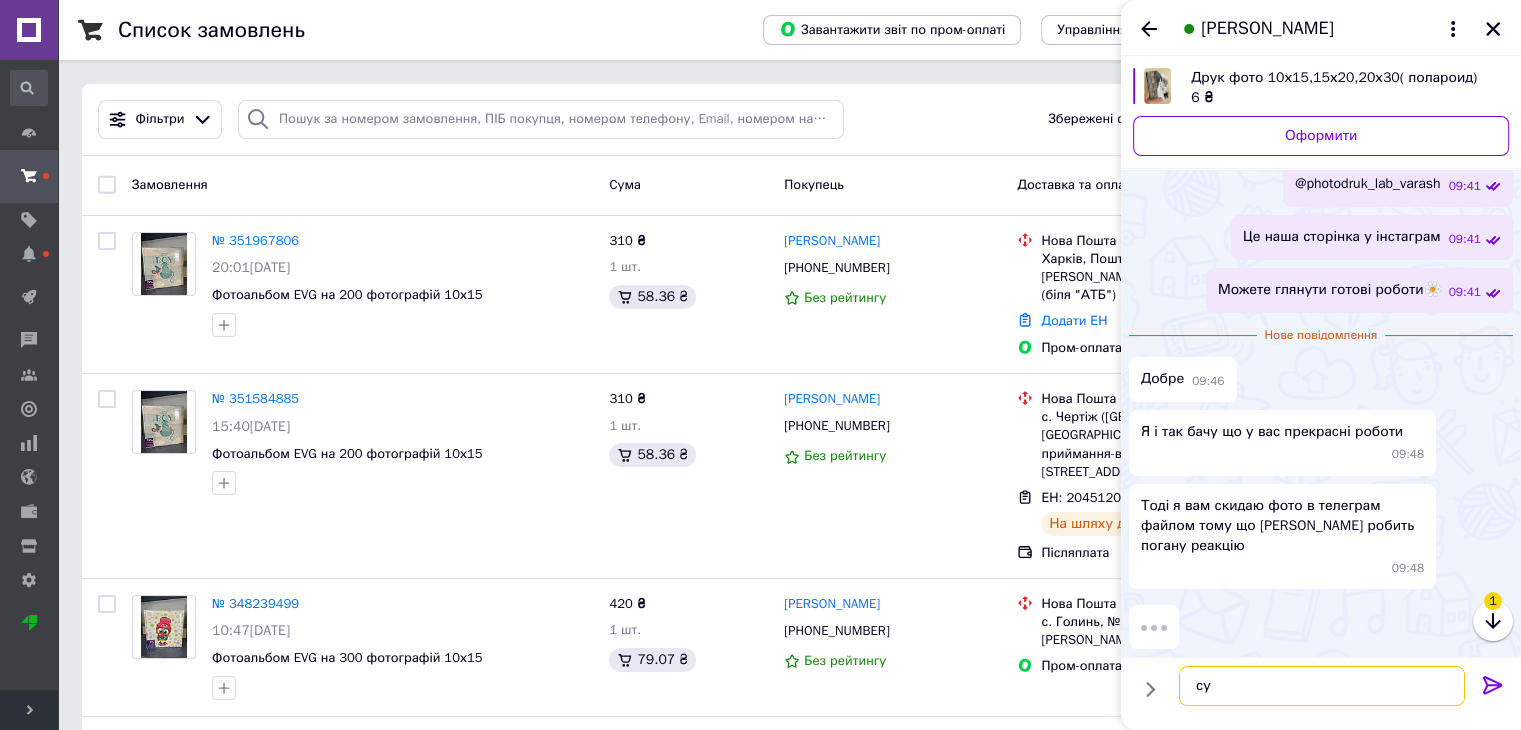 type on "с" 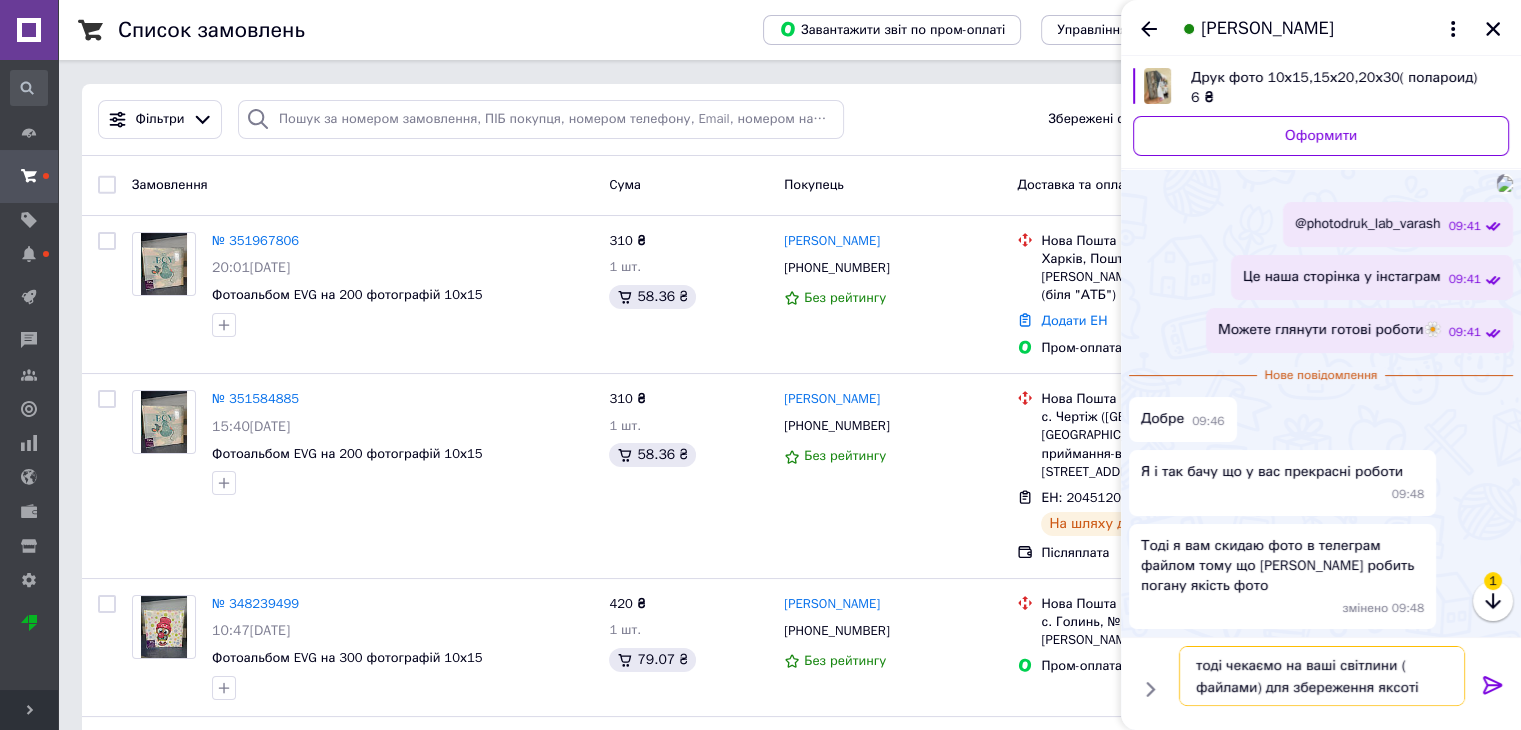 click on "тоді чекаємо на ваші світлини ( файлами) для збереження яксоті" at bounding box center [1322, 676] 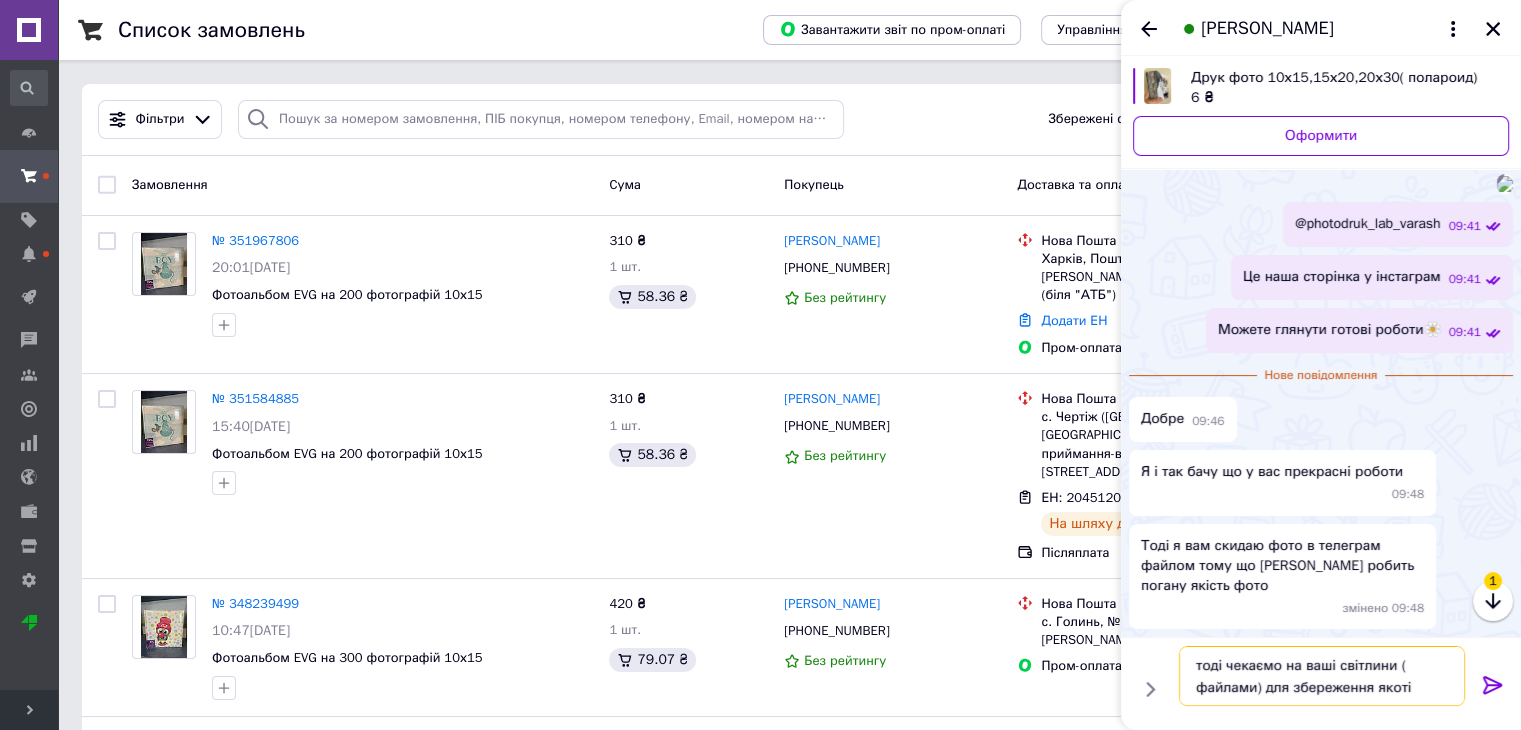 click on "тоді чекаємо на ваші світлини ( файлами) для збереження якоті" at bounding box center (1322, 676) 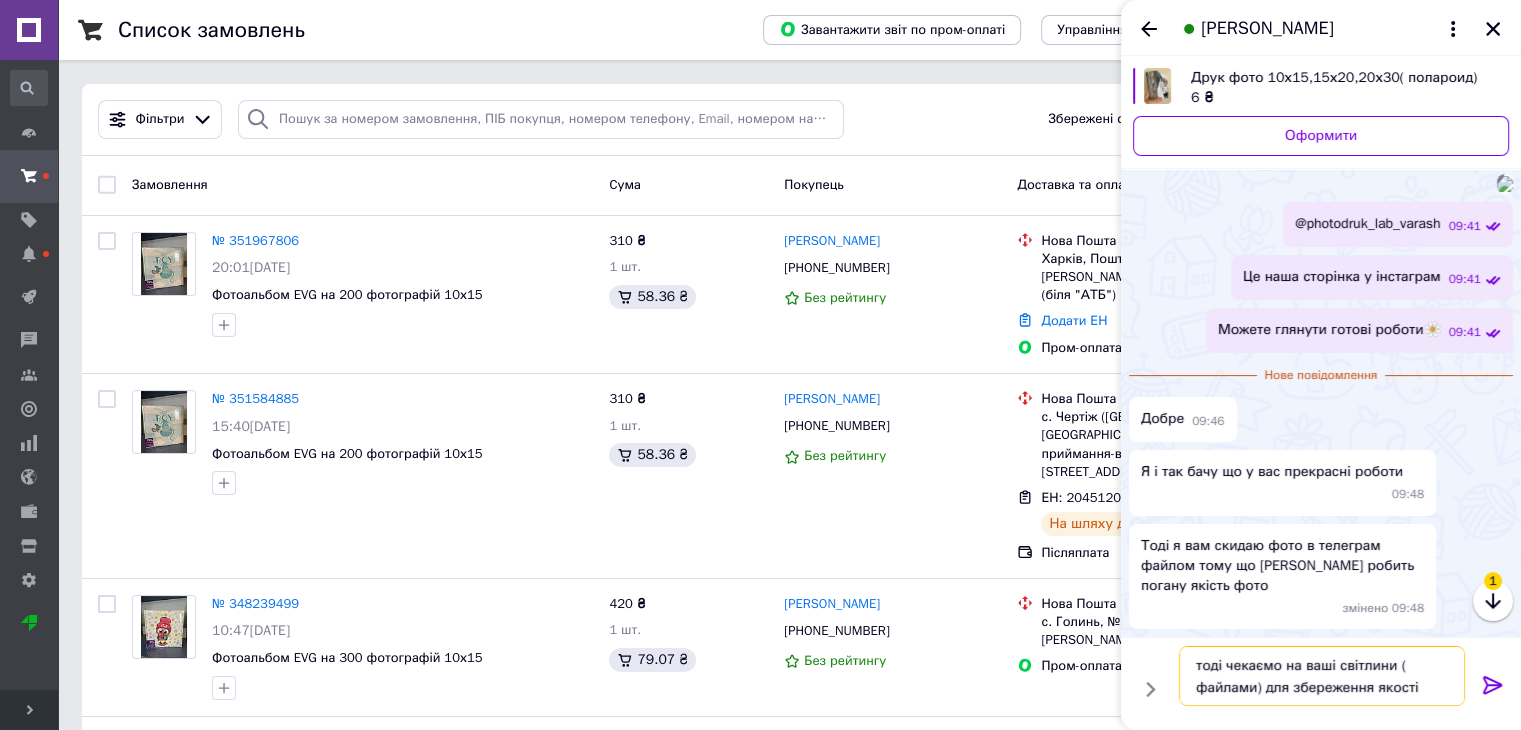 click on "тоді чекаємо на ваші світлини ( файлами) для збереження якості" at bounding box center (1322, 676) 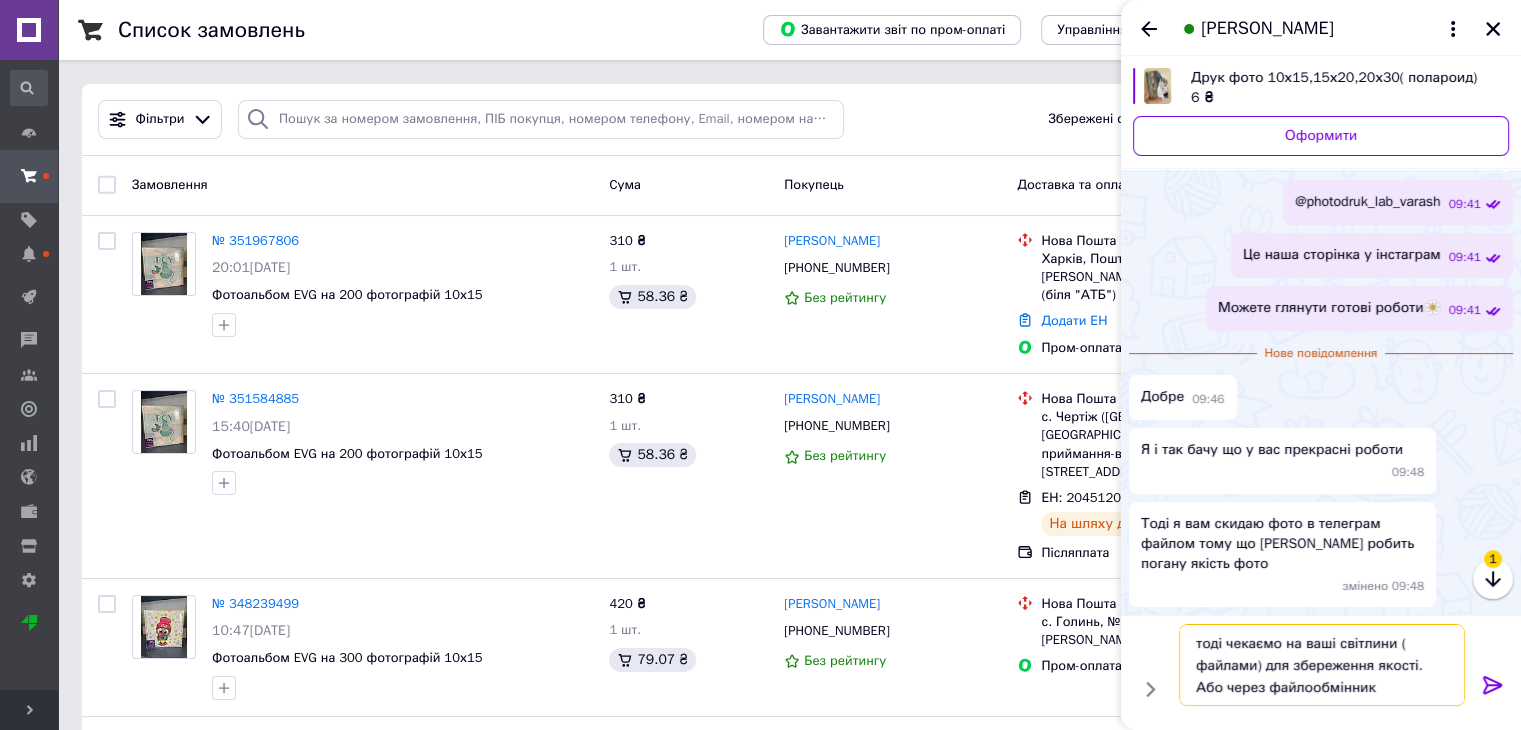 type on "тоді чекаємо на ваші світлини ( файлами) для збереження якості. Або через файлообмінник" 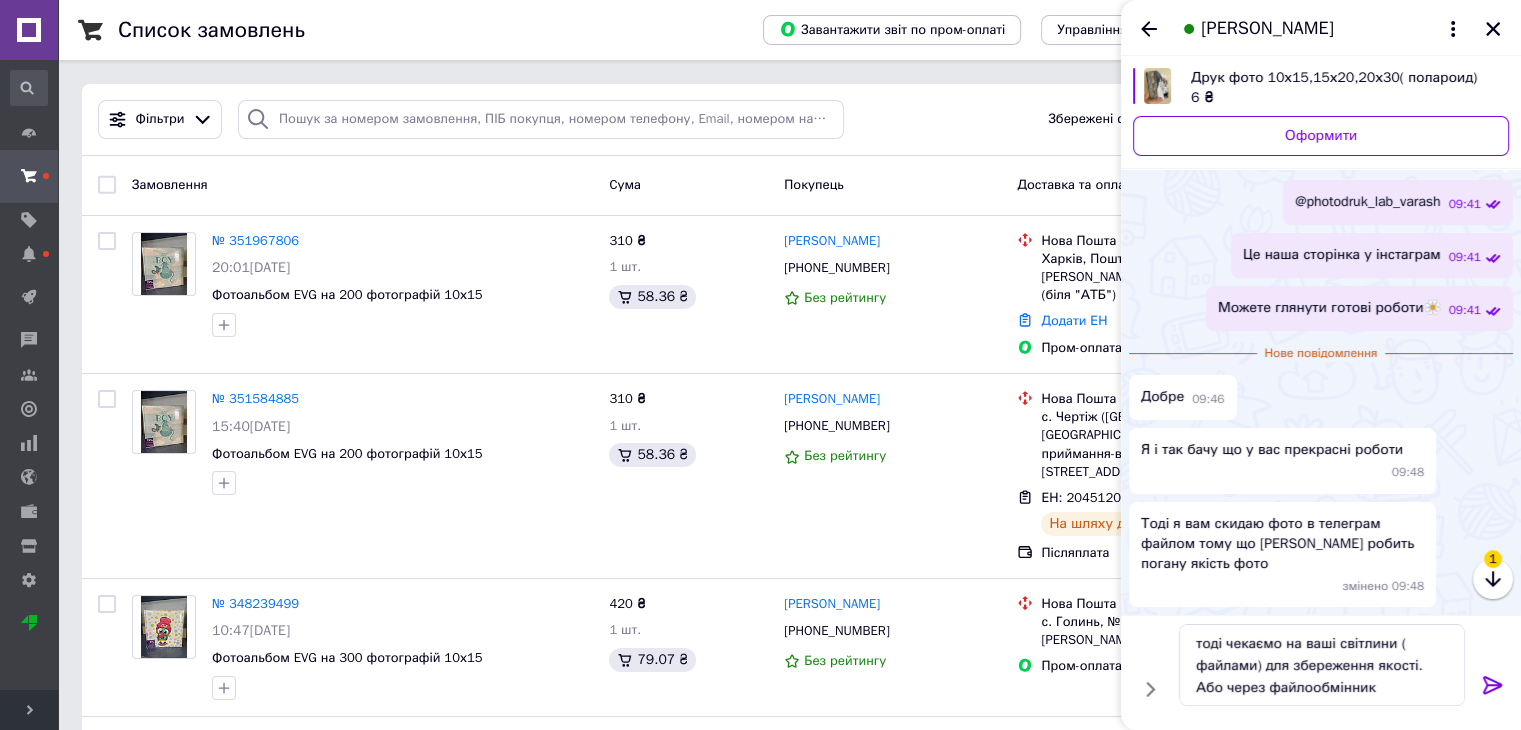 click 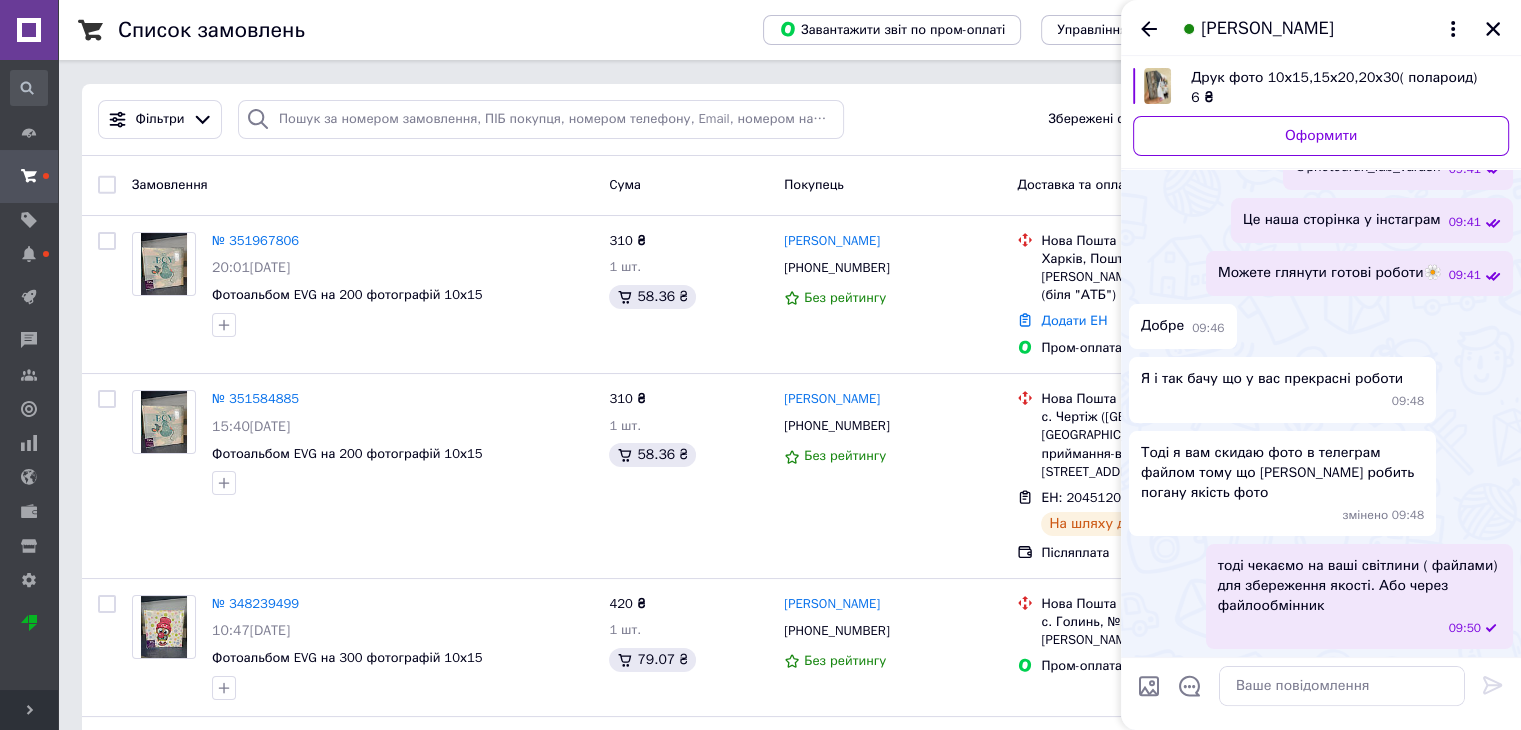 scroll, scrollTop: 571, scrollLeft: 0, axis: vertical 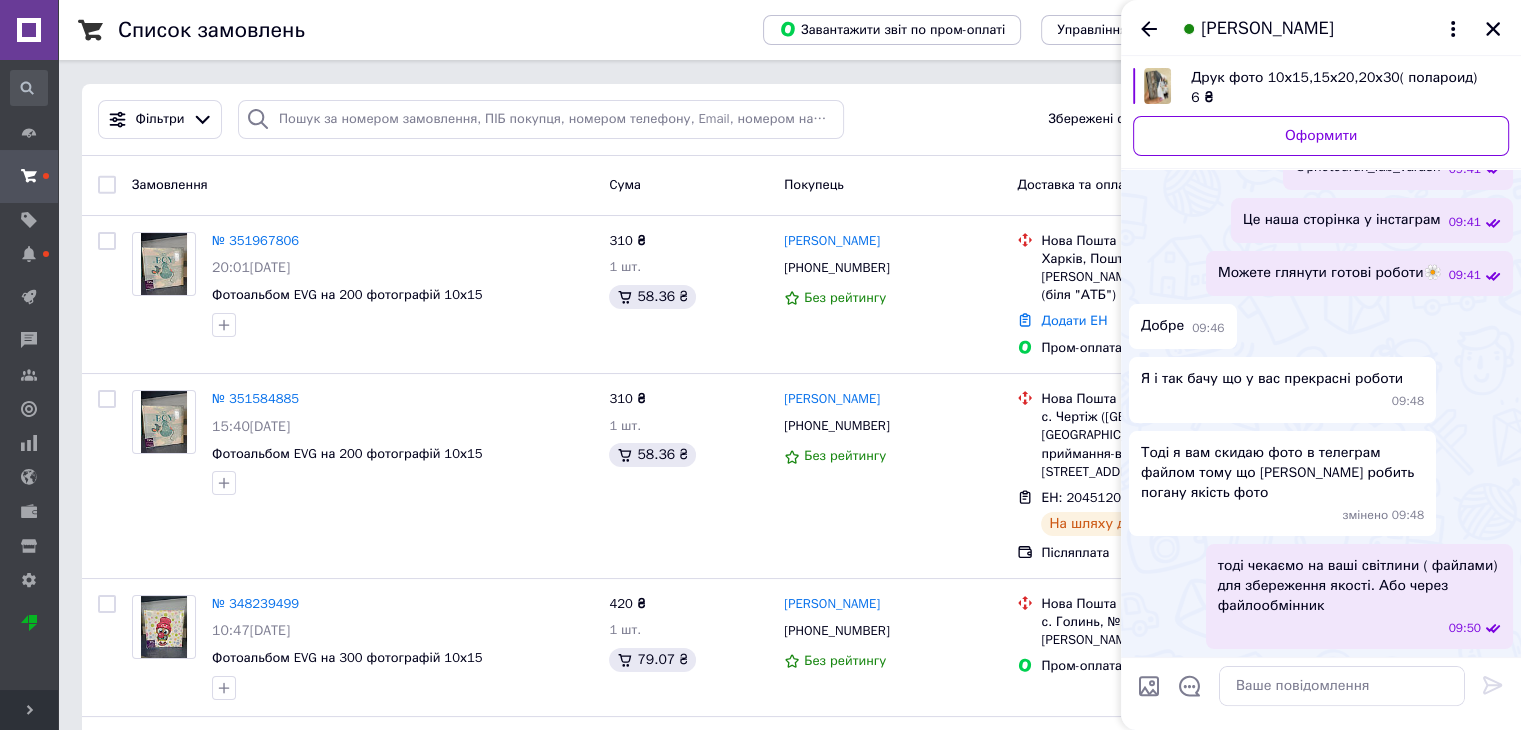 drag, startPoint x: 1260, startPoint y: 486, endPoint x: 1273, endPoint y: 591, distance: 105.801704 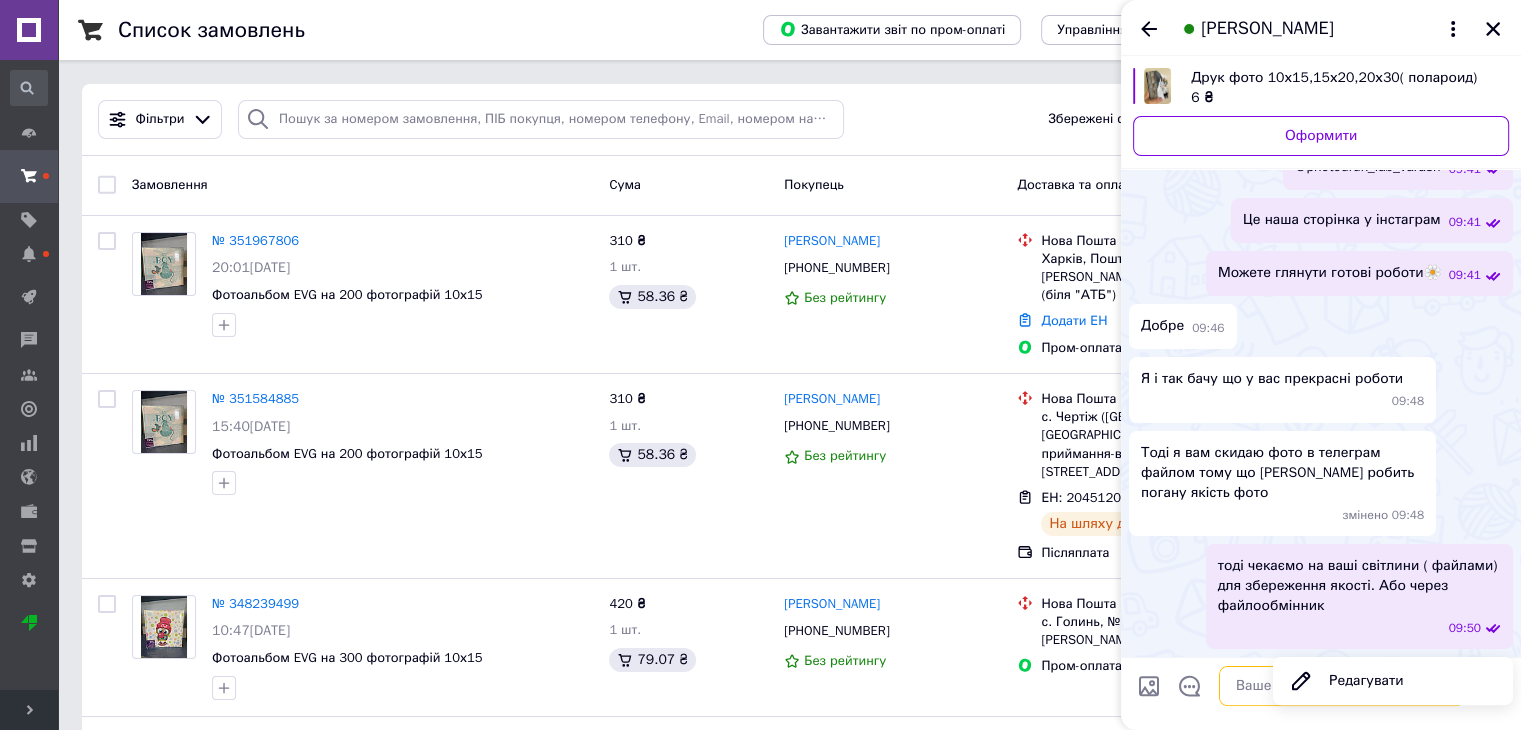 click at bounding box center [1342, 686] 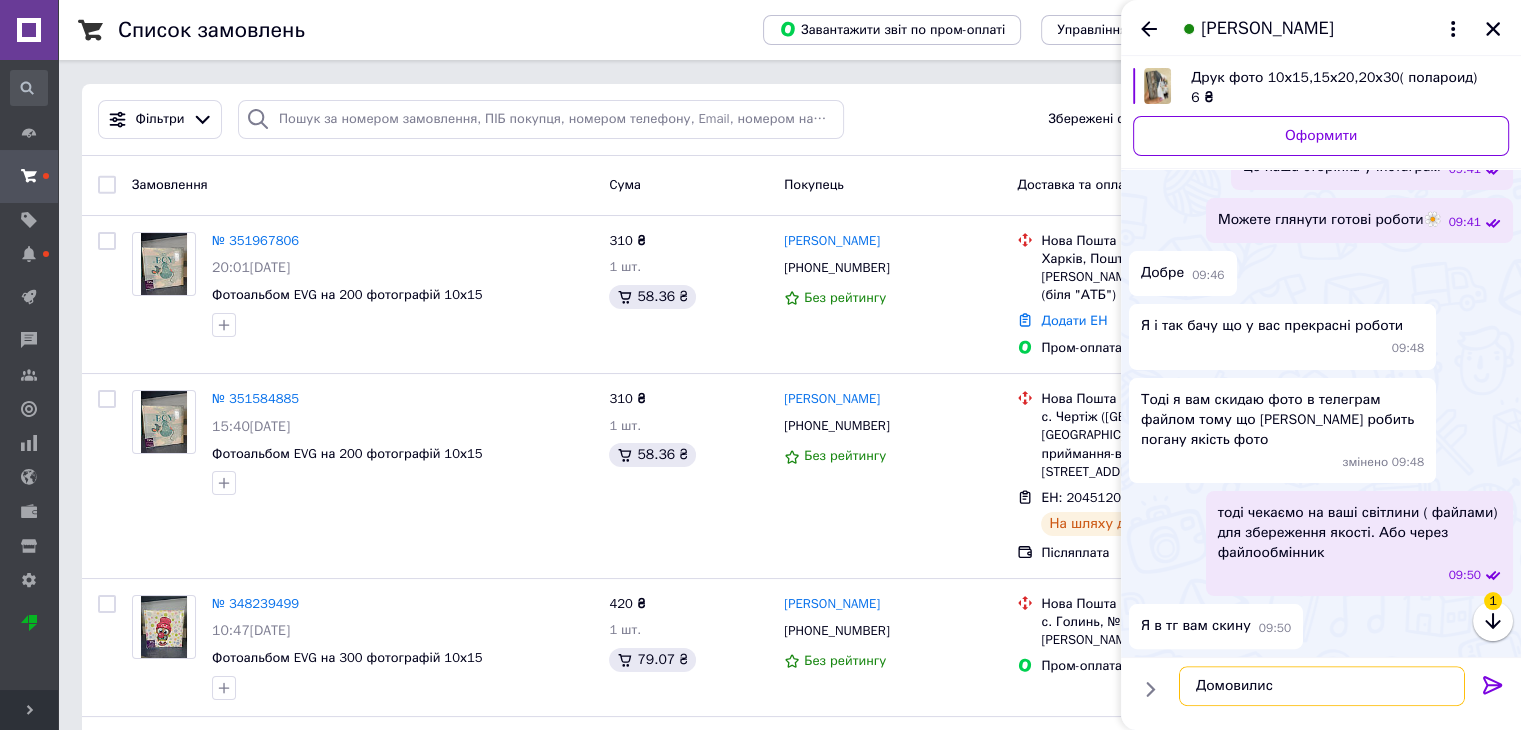 type on "Домовились" 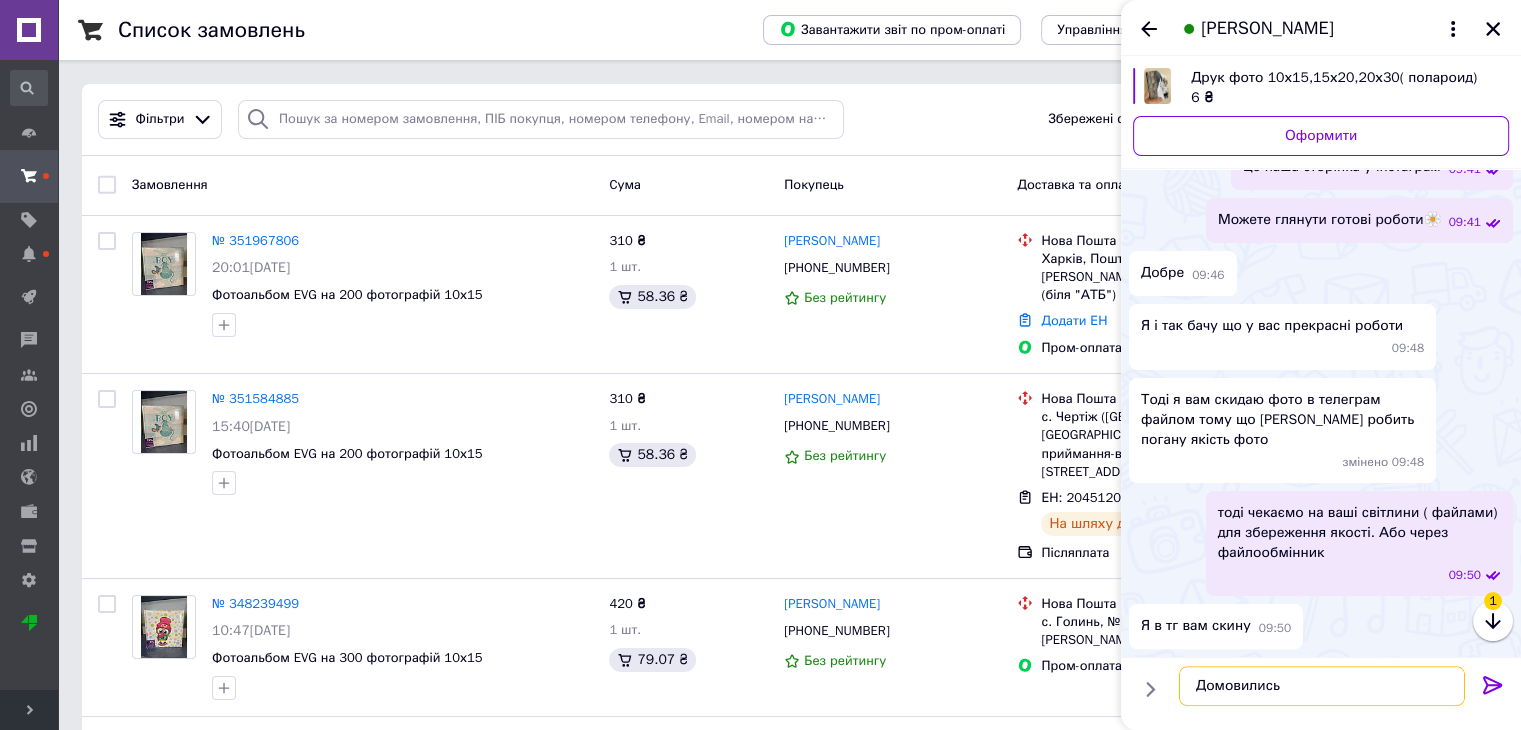 type 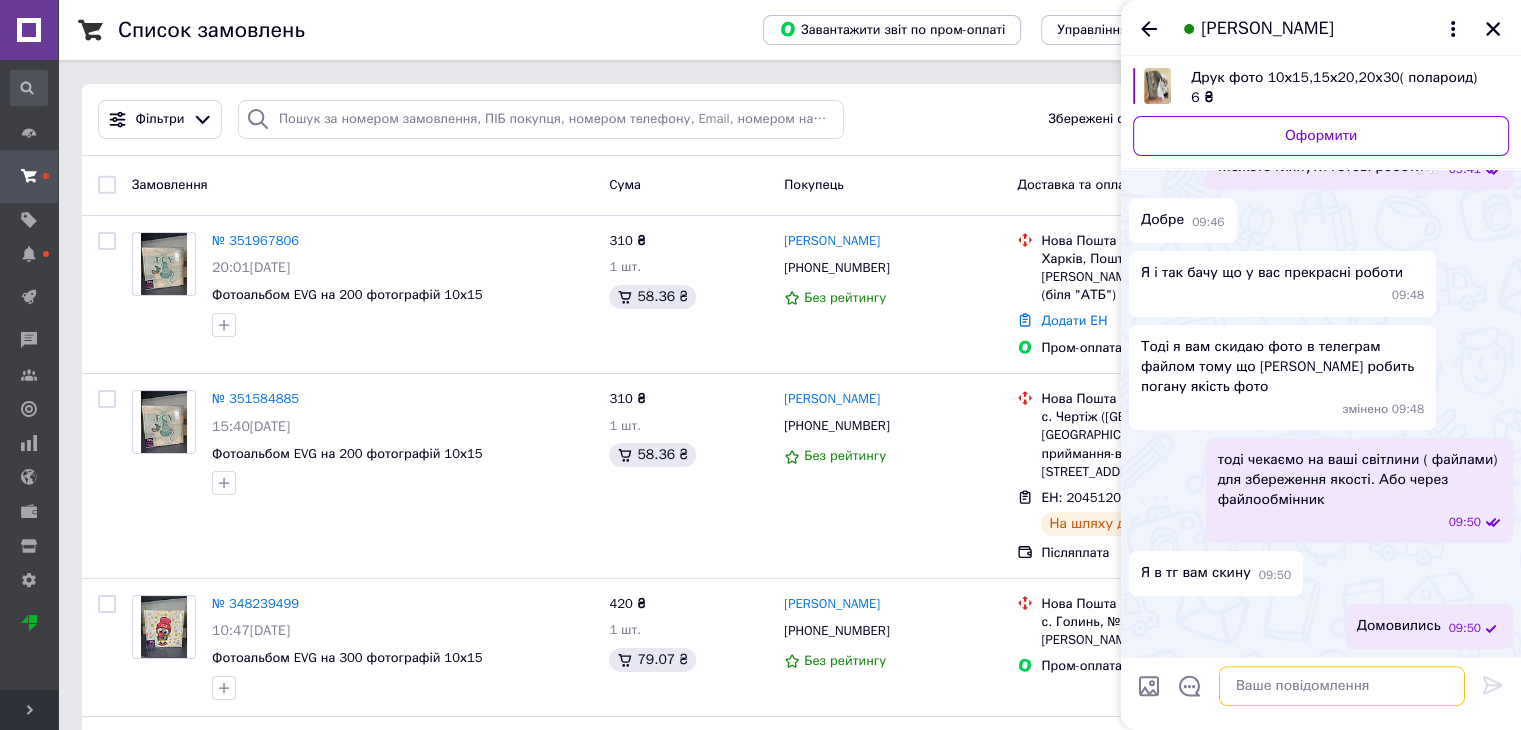 scroll, scrollTop: 677, scrollLeft: 0, axis: vertical 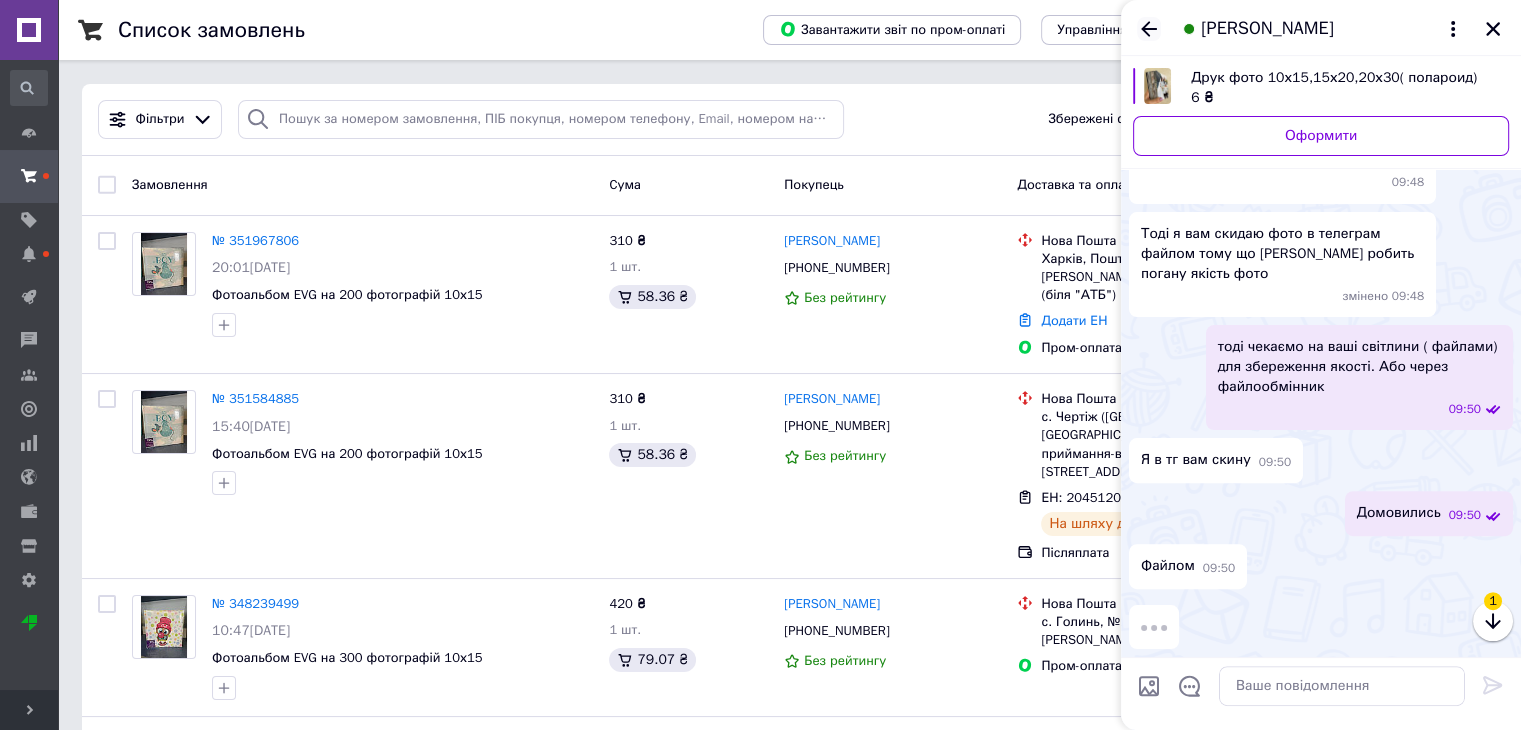 click 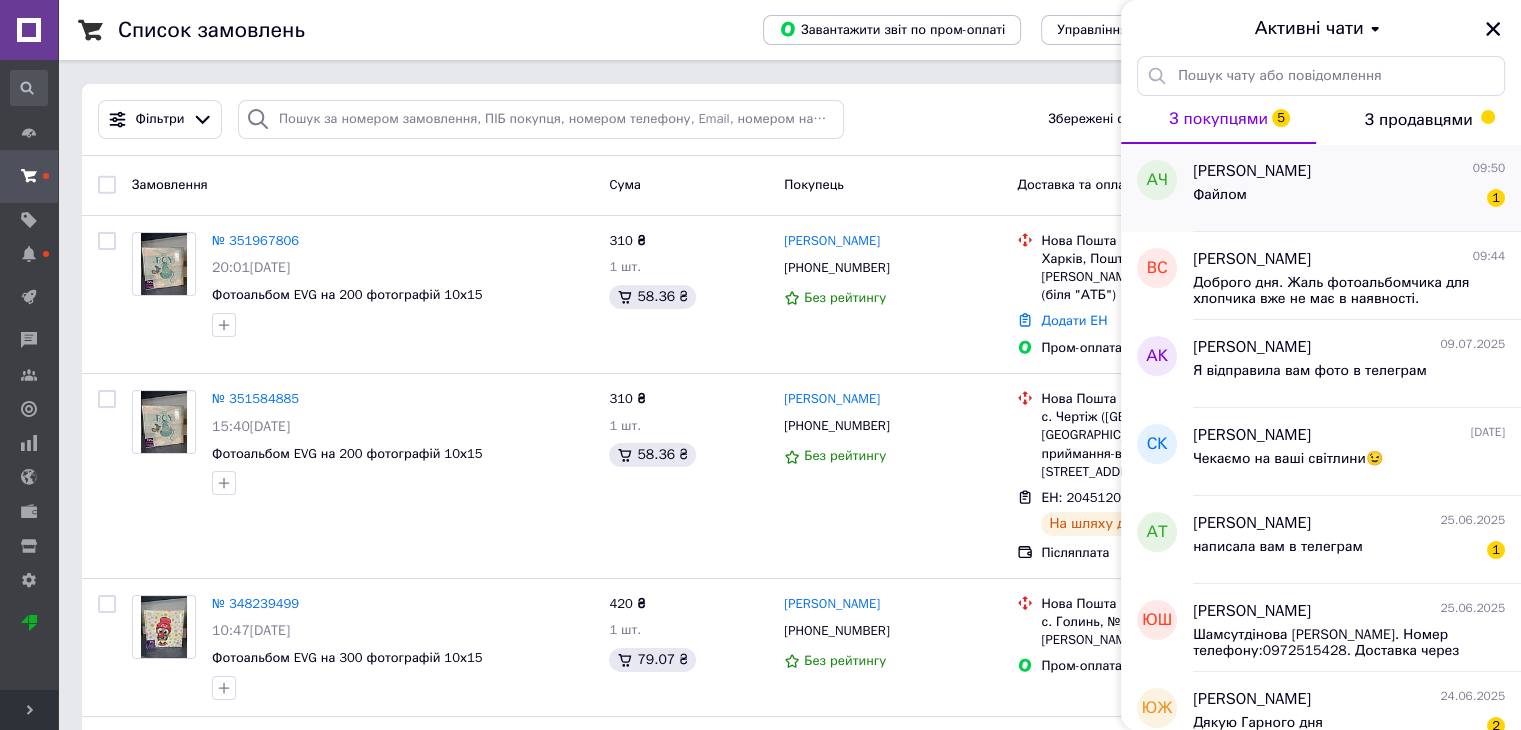 click on "Файлом 1" at bounding box center (1349, 199) 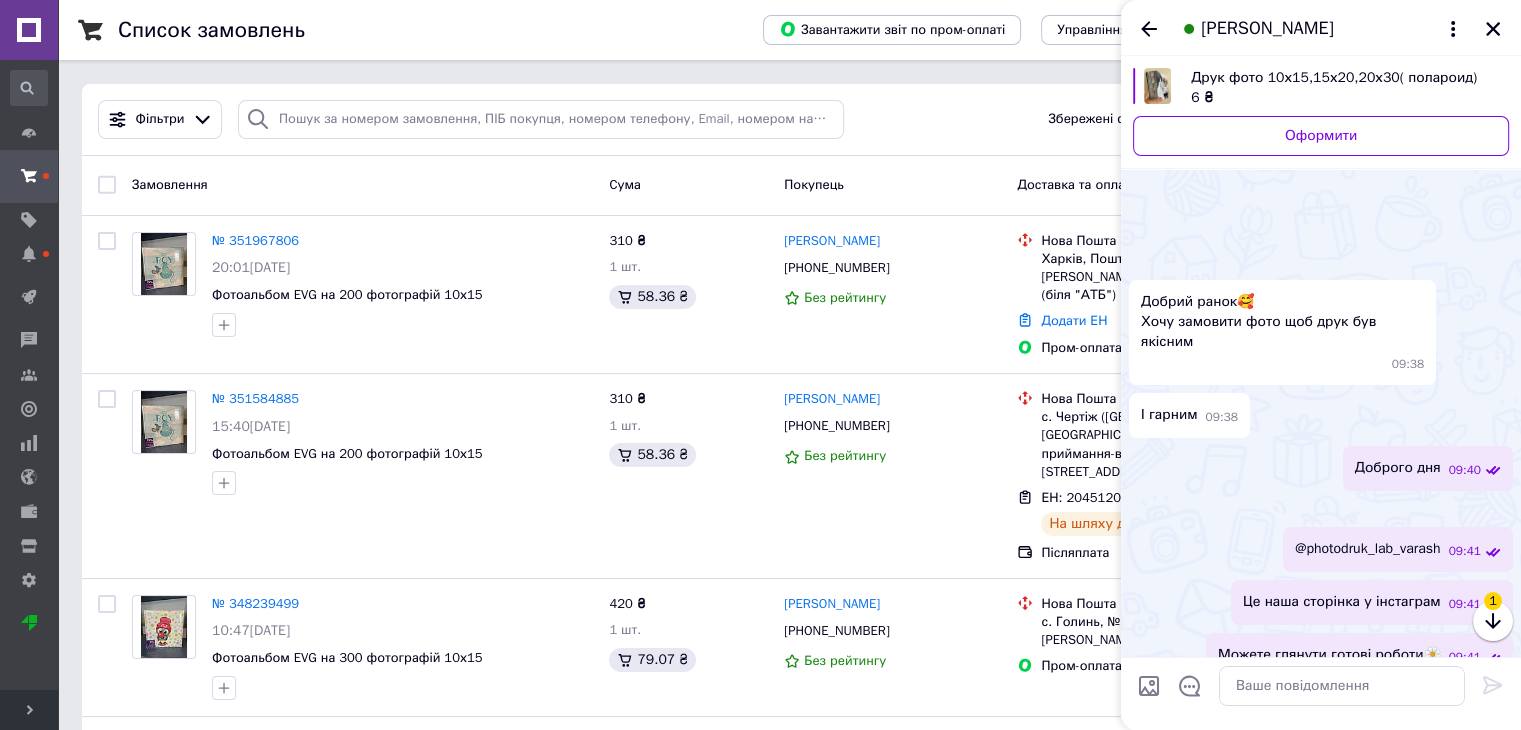 scroll, scrollTop: 818, scrollLeft: 0, axis: vertical 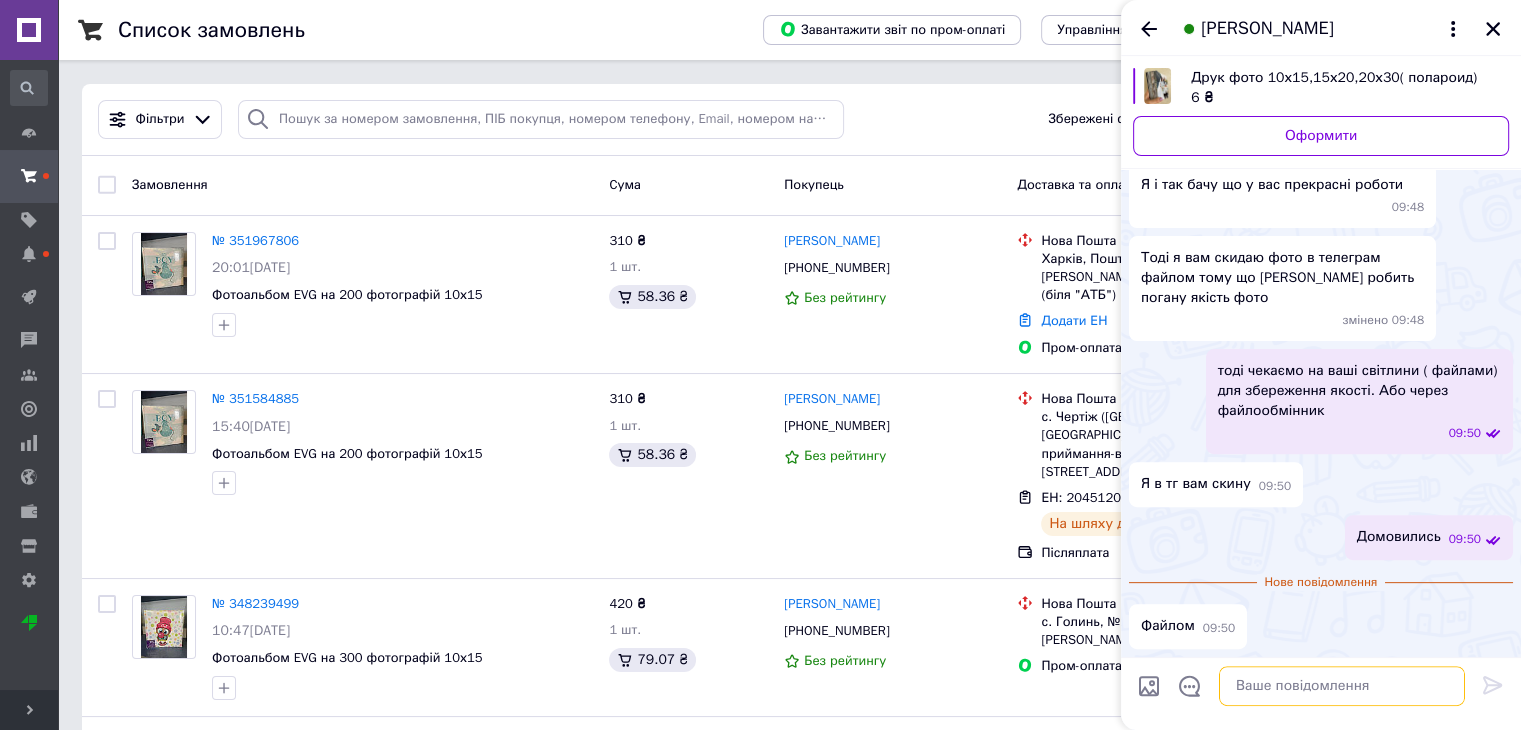 drag, startPoint x: 1225, startPoint y: 617, endPoint x: 1249, endPoint y: 672, distance: 60.00833 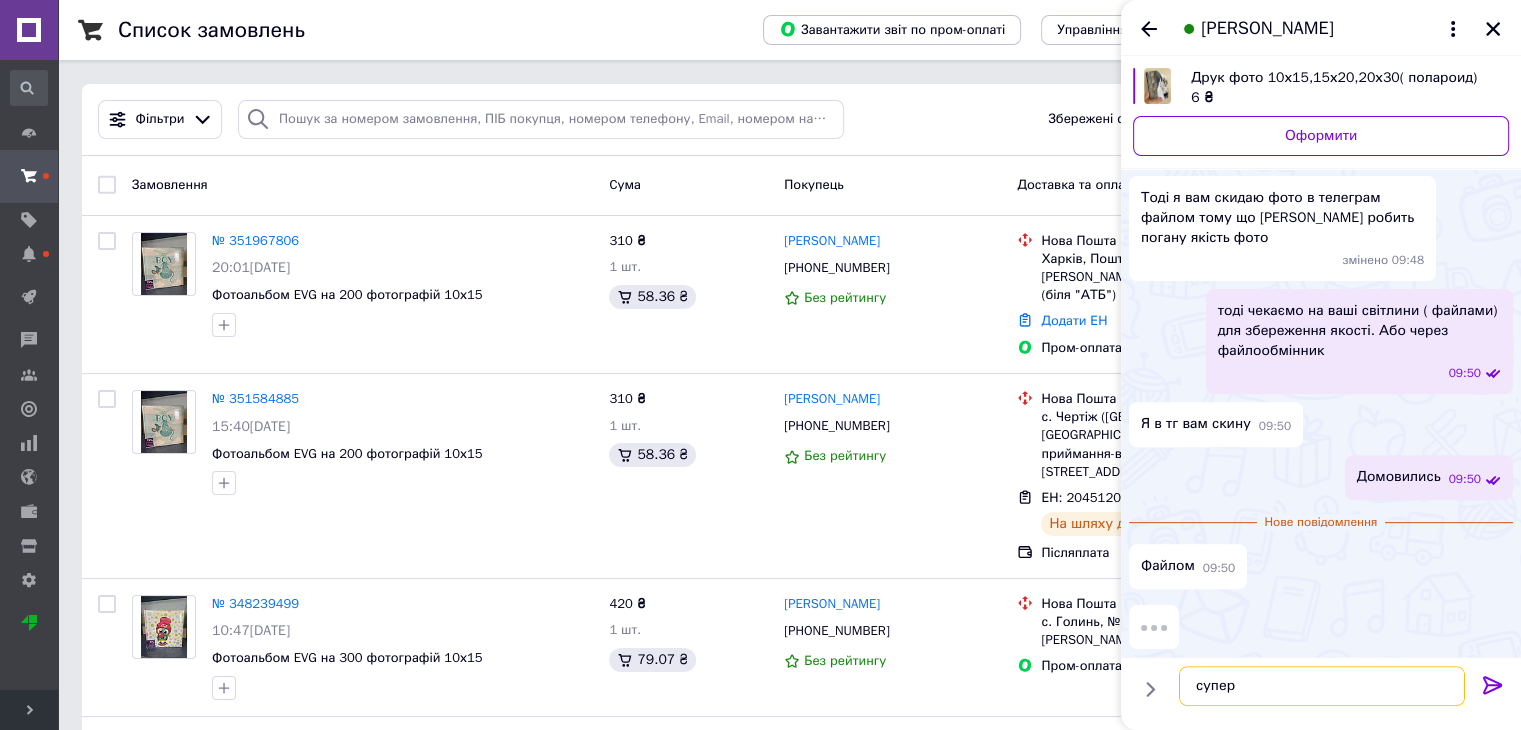 type on "супер\" 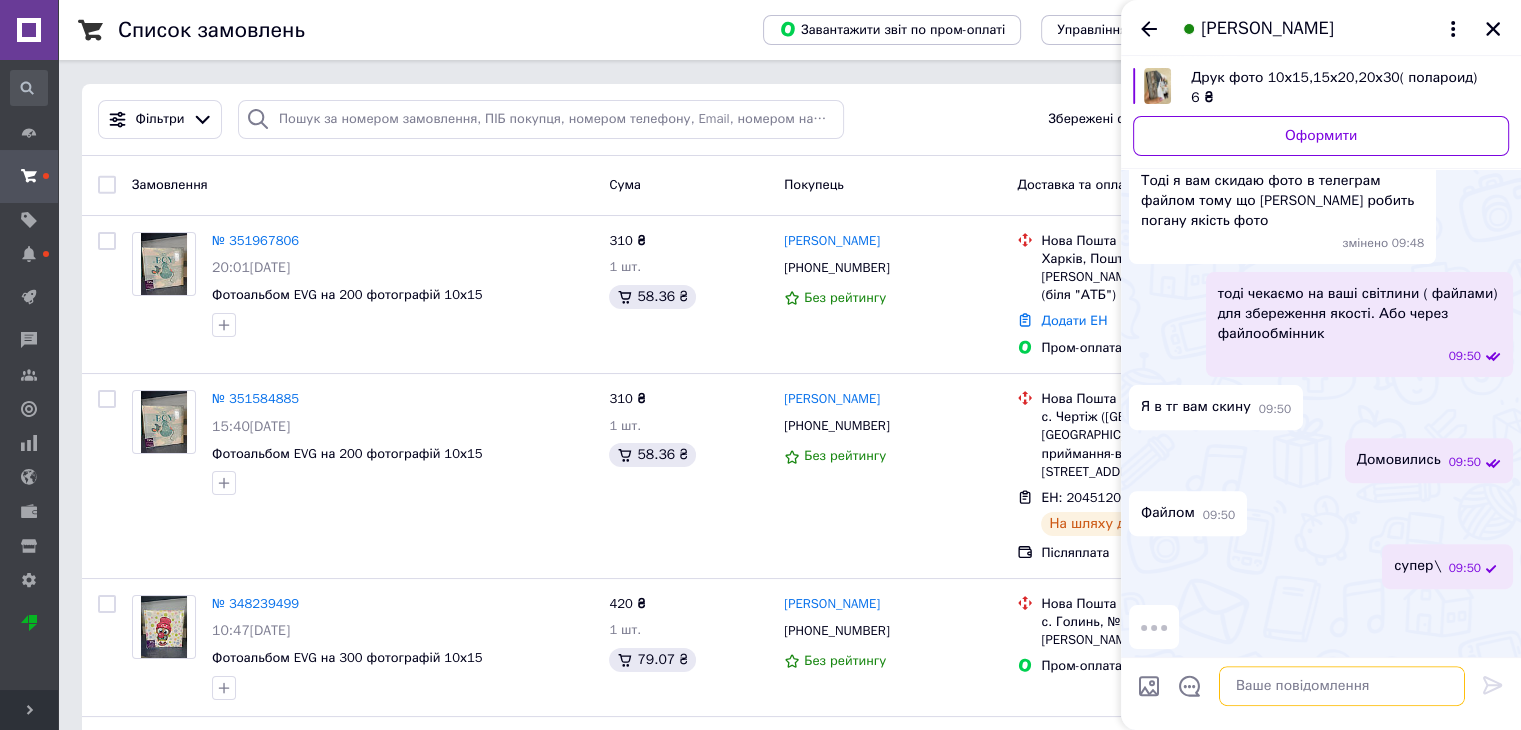scroll, scrollTop: 784, scrollLeft: 0, axis: vertical 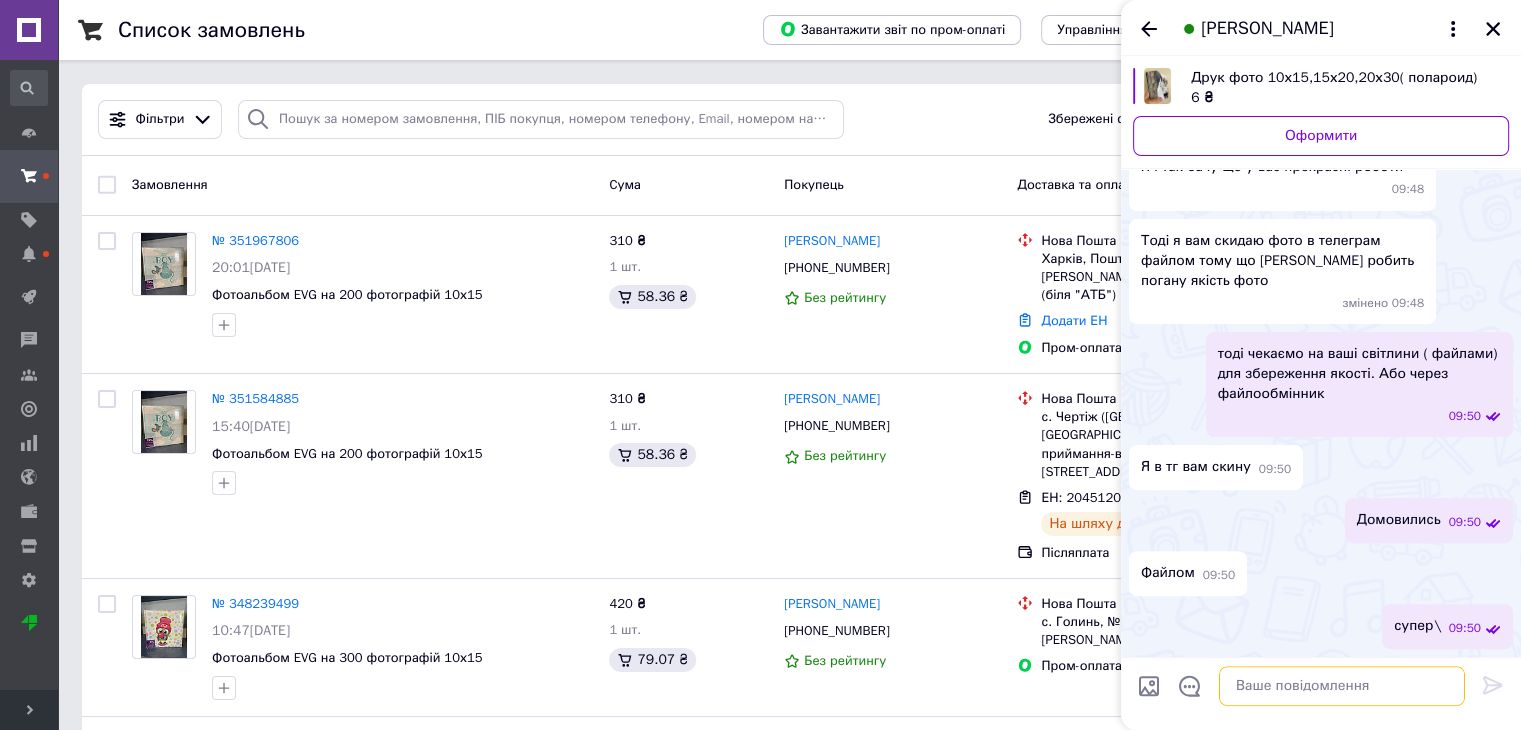 click at bounding box center (1342, 686) 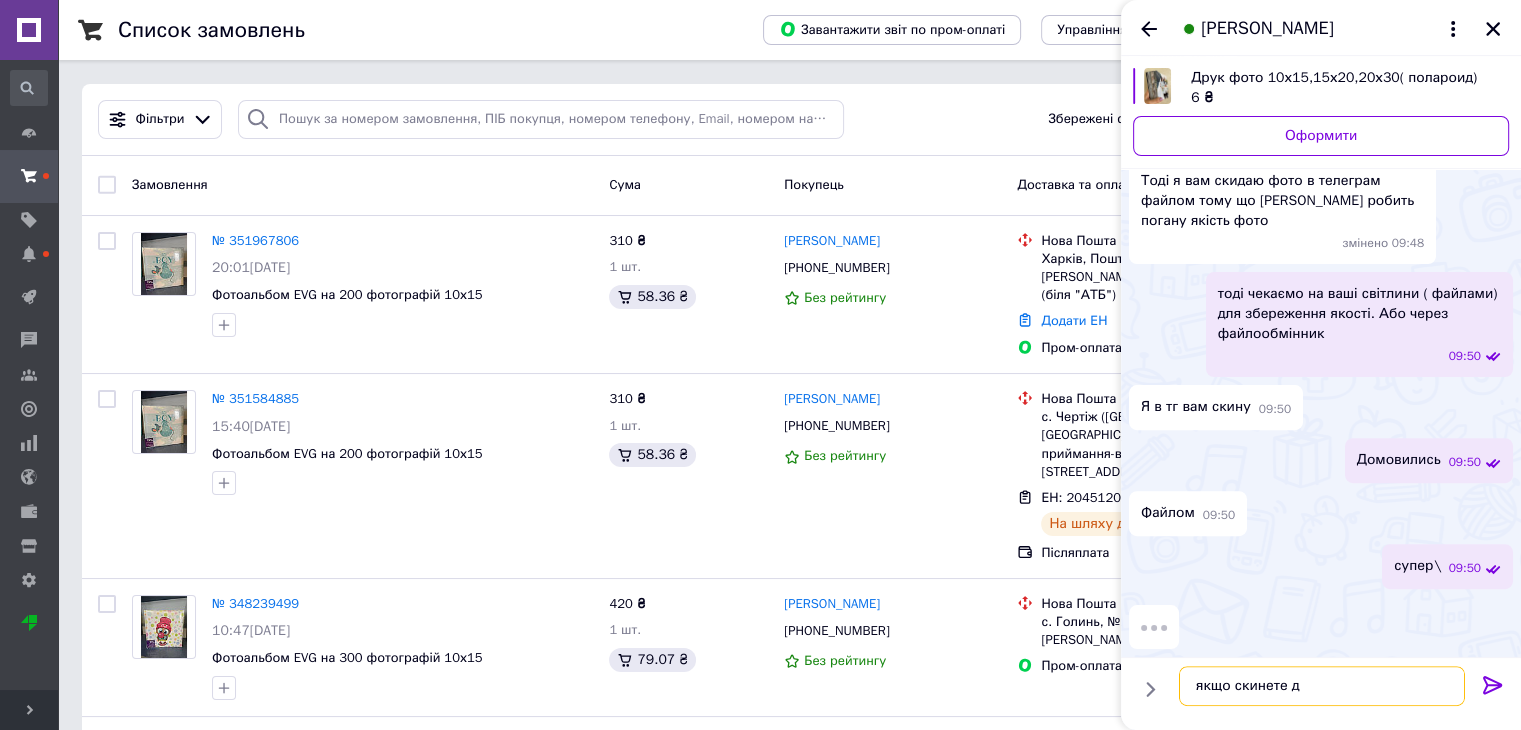 scroll, scrollTop: 784, scrollLeft: 0, axis: vertical 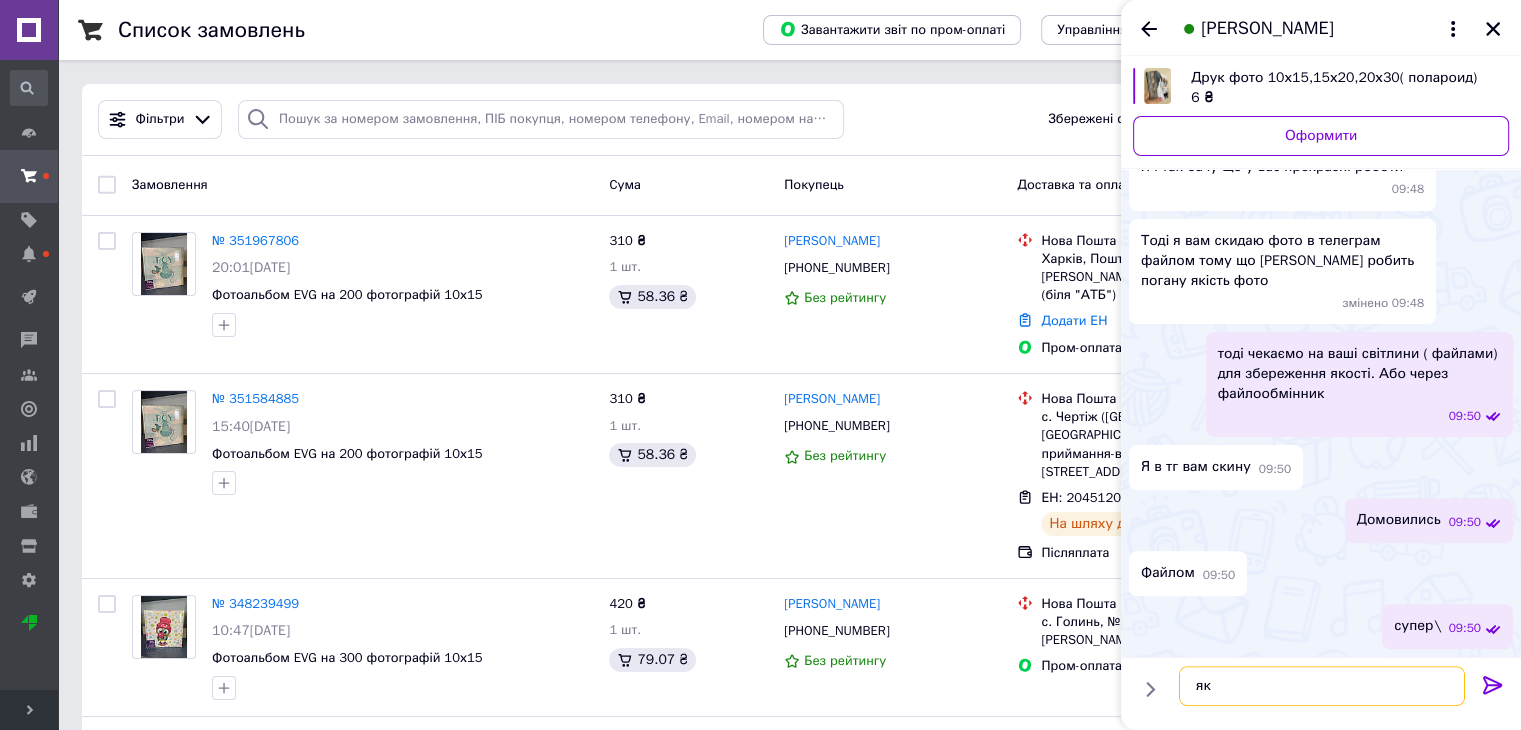 type on "я" 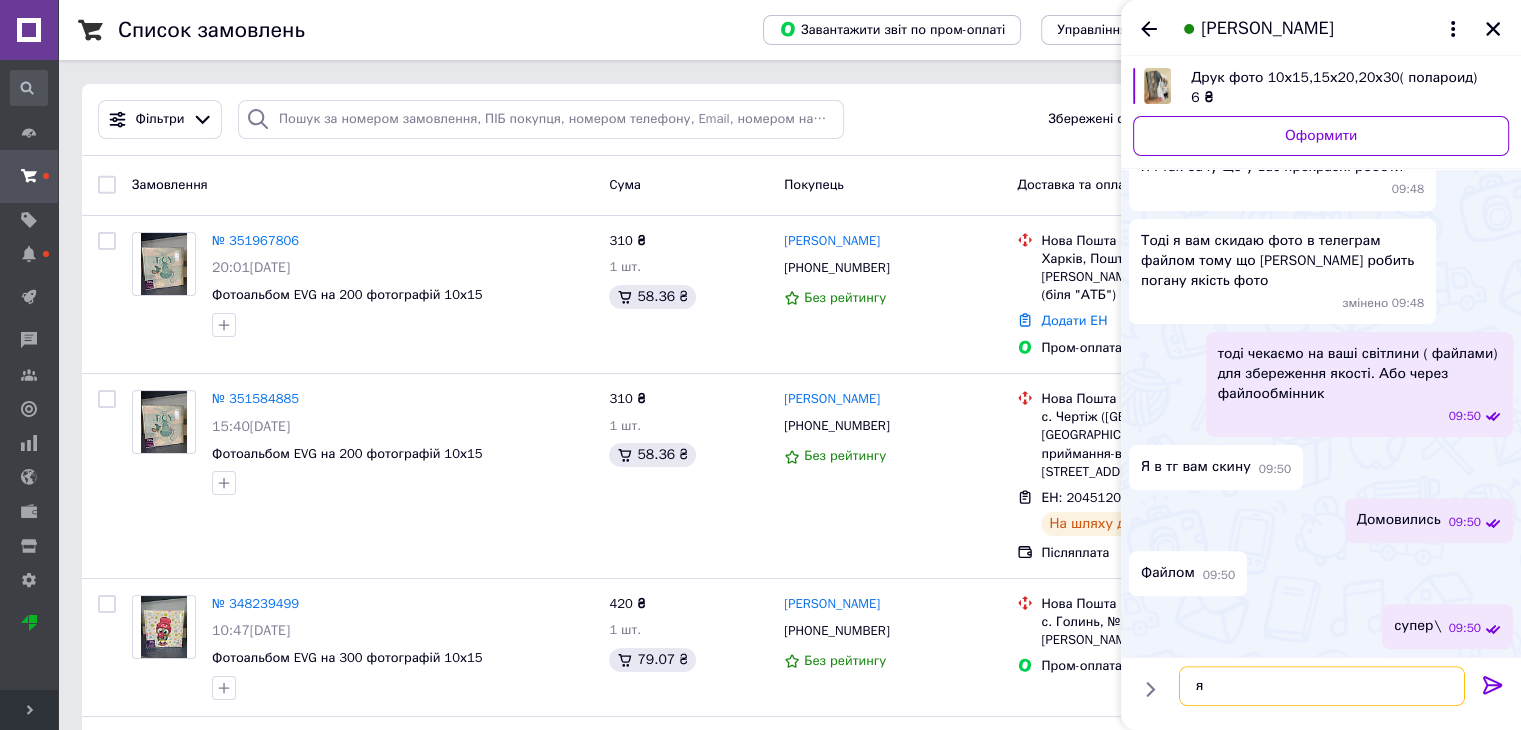type 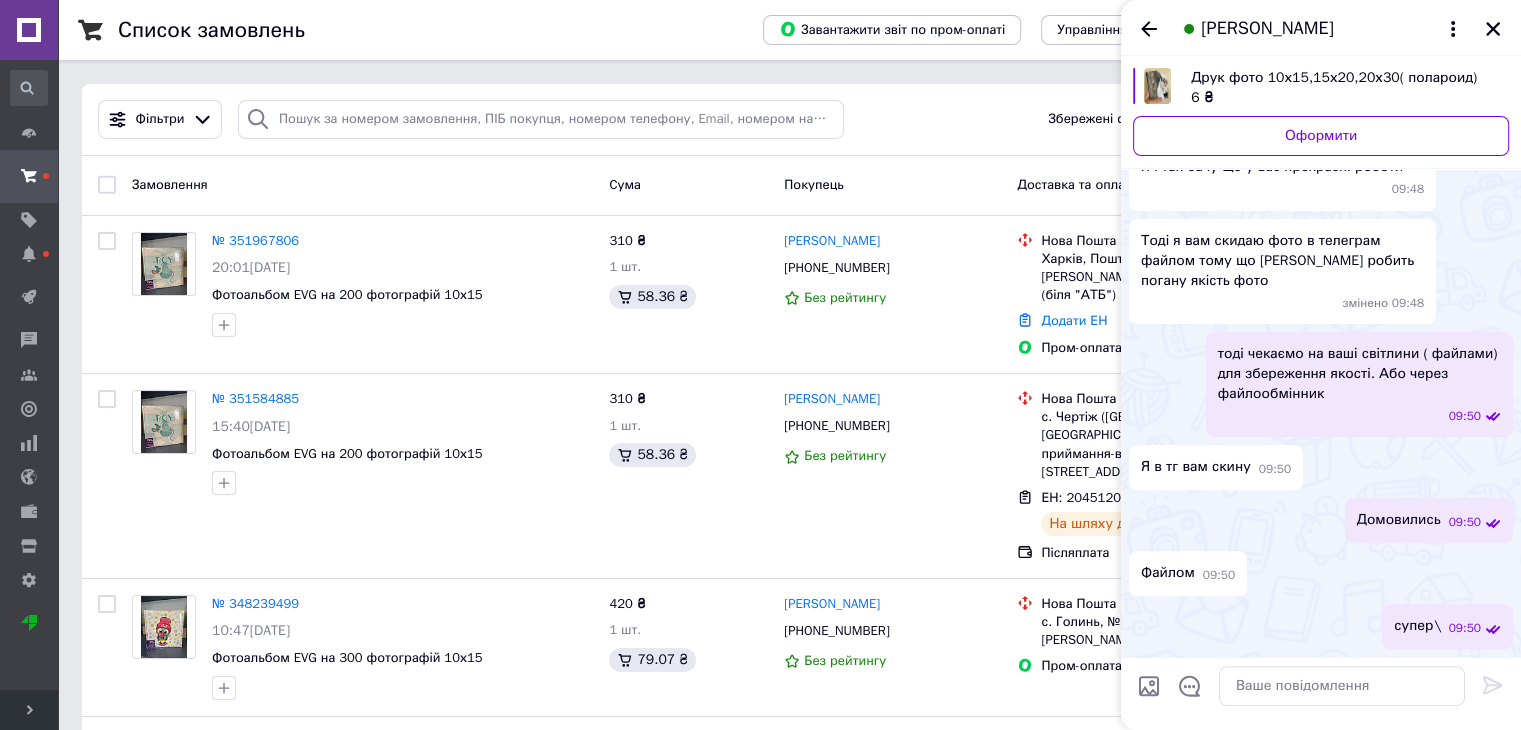 drag, startPoint x: 1500, startPoint y: 24, endPoint x: 996, endPoint y: 147, distance: 518.7919 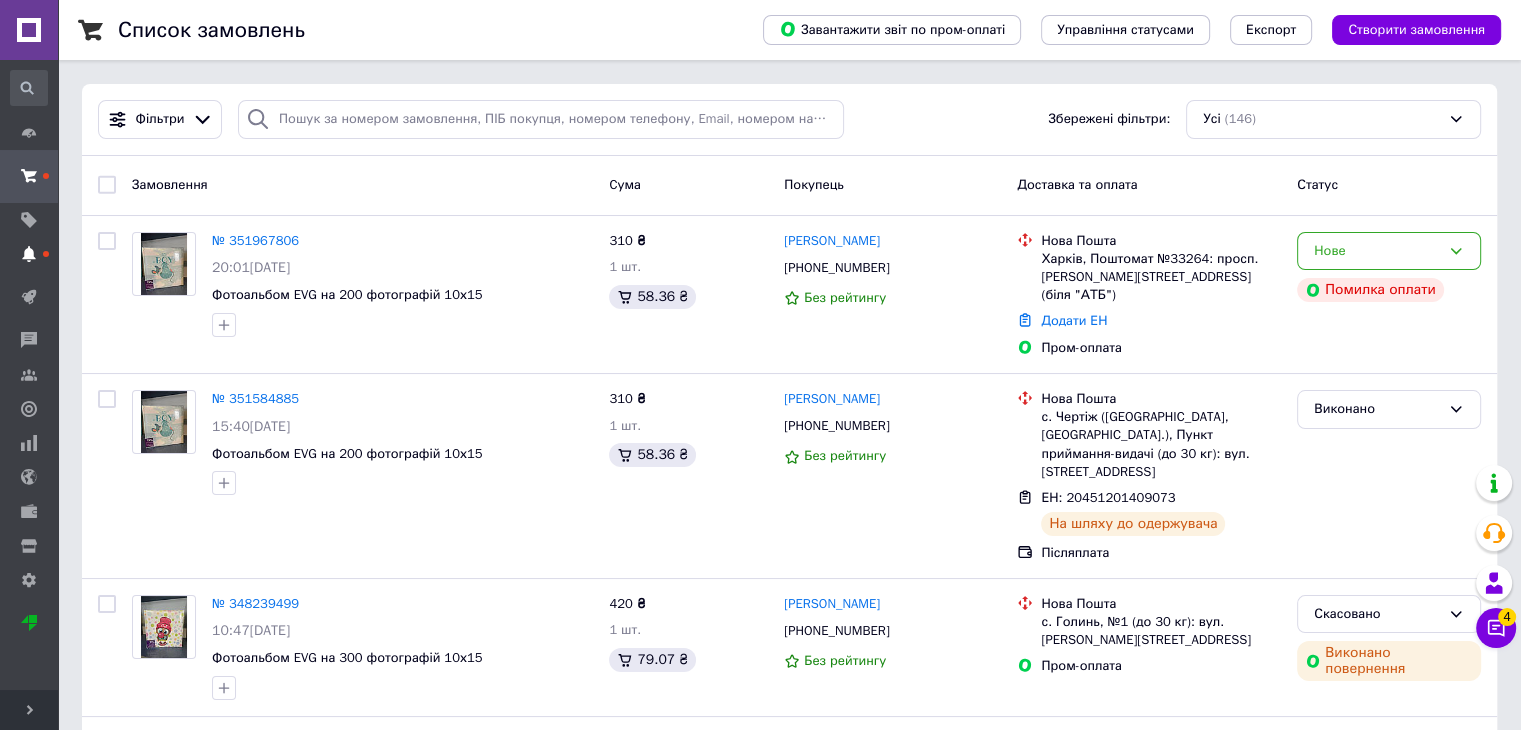 click at bounding box center (29, 254) 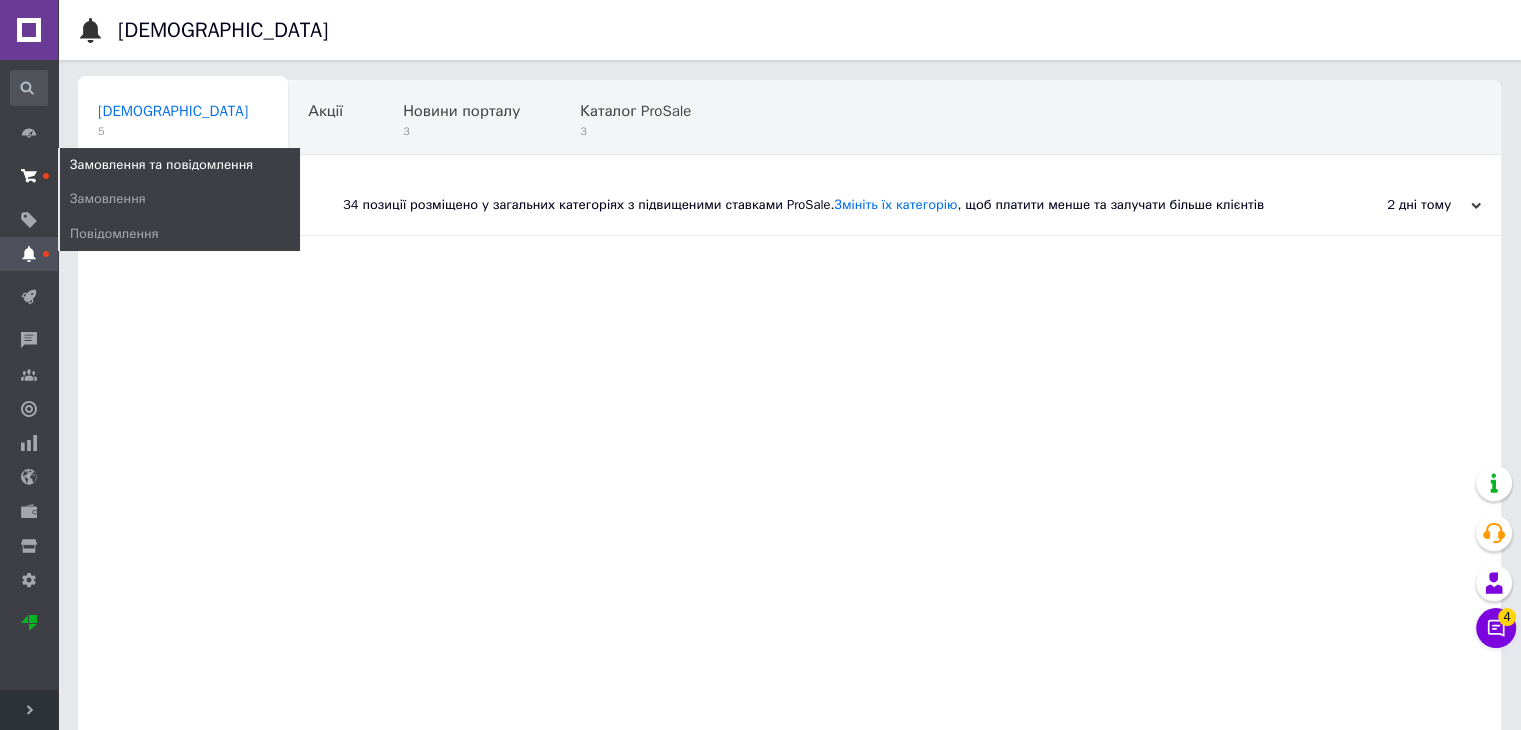 click 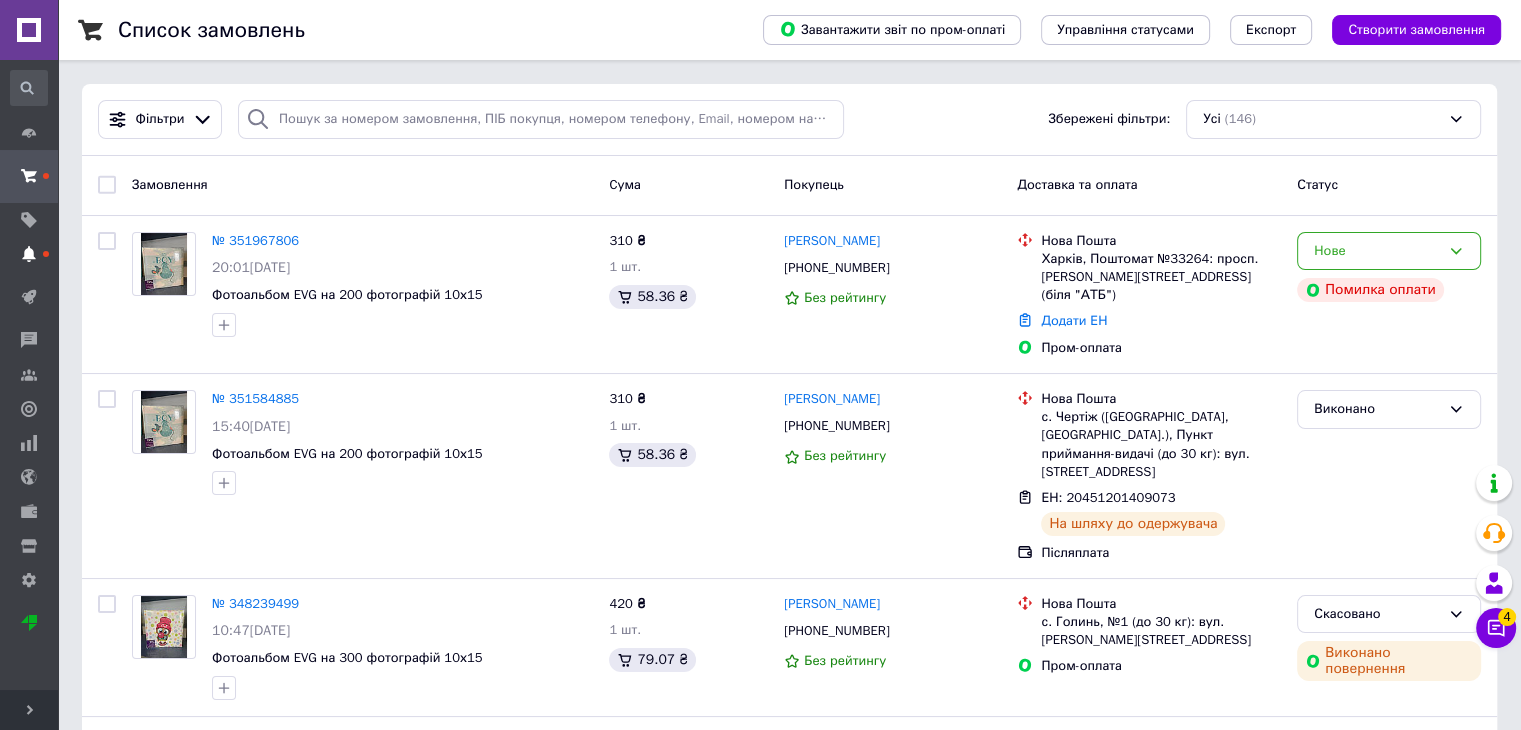 click on "[DEMOGRAPHIC_DATA]" at bounding box center [29, 254] 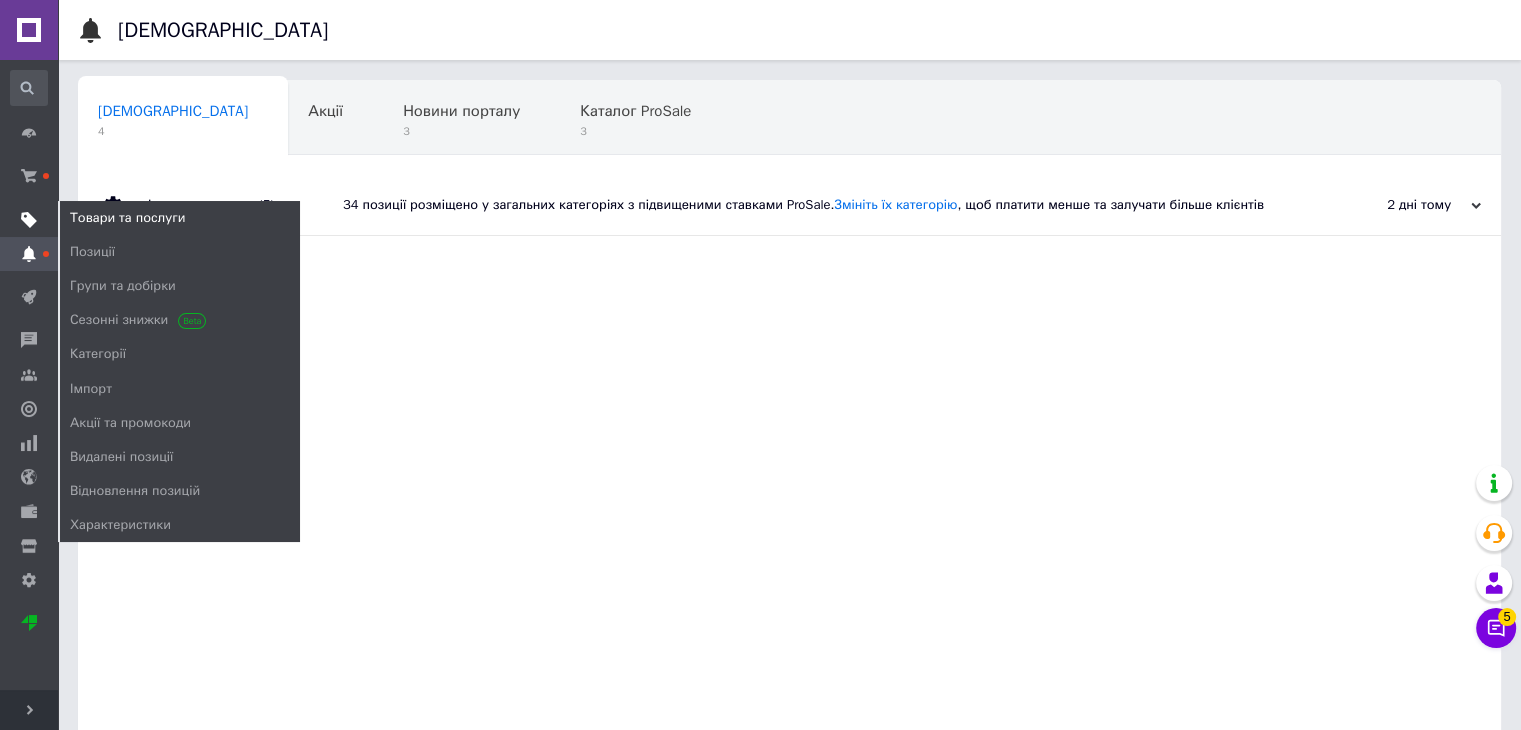 click on "Товари та послуги" at bounding box center [29, 220] 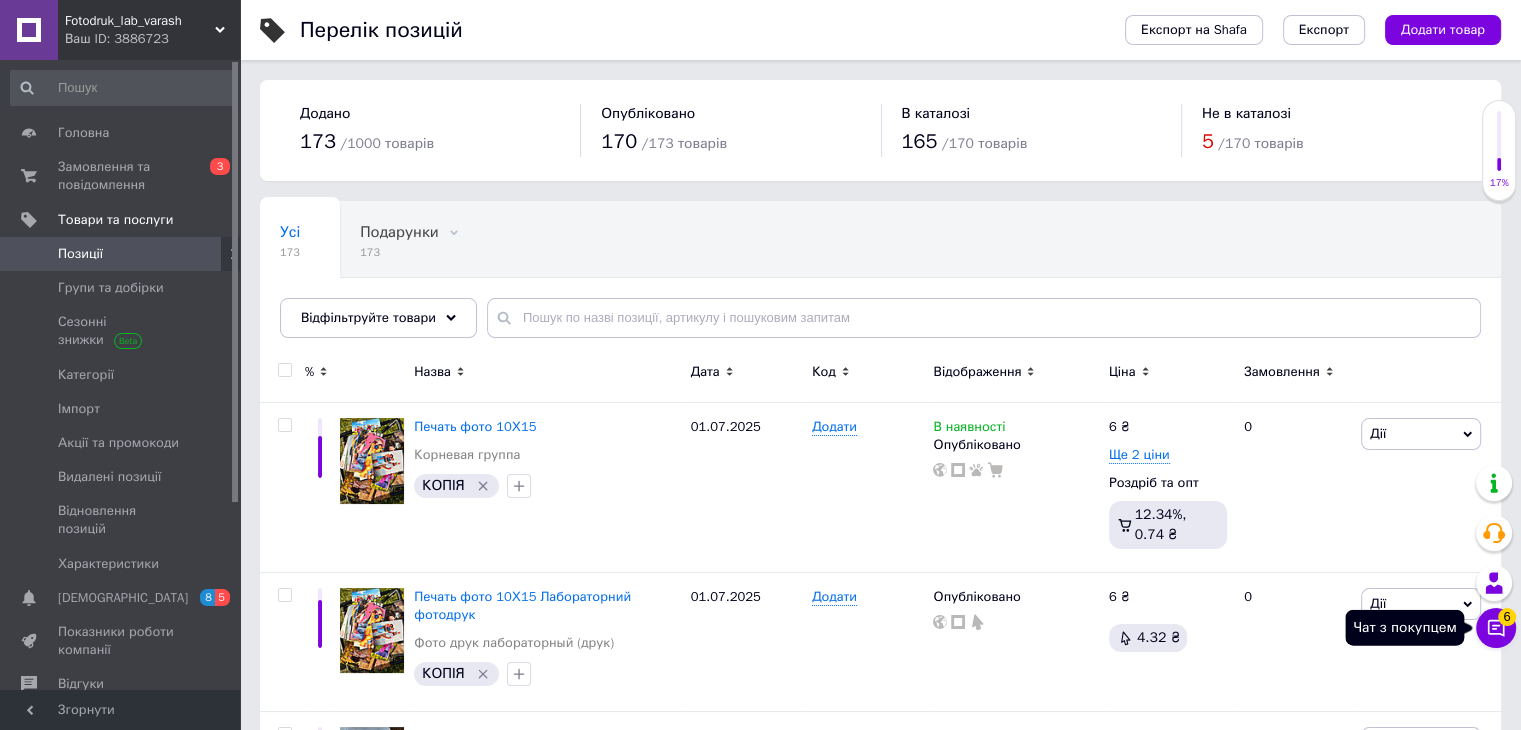 click 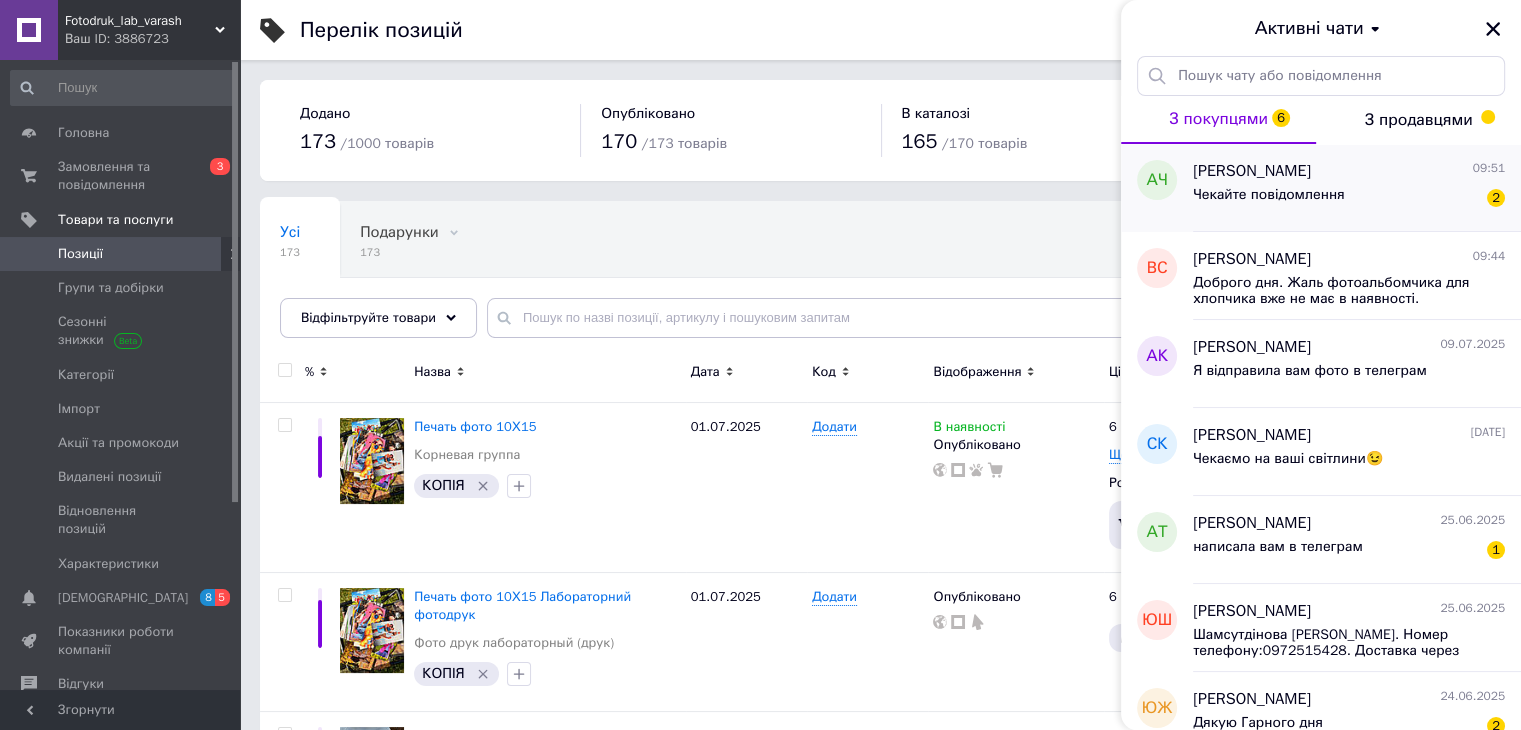 click on "[PERSON_NAME]" at bounding box center [1252, 171] 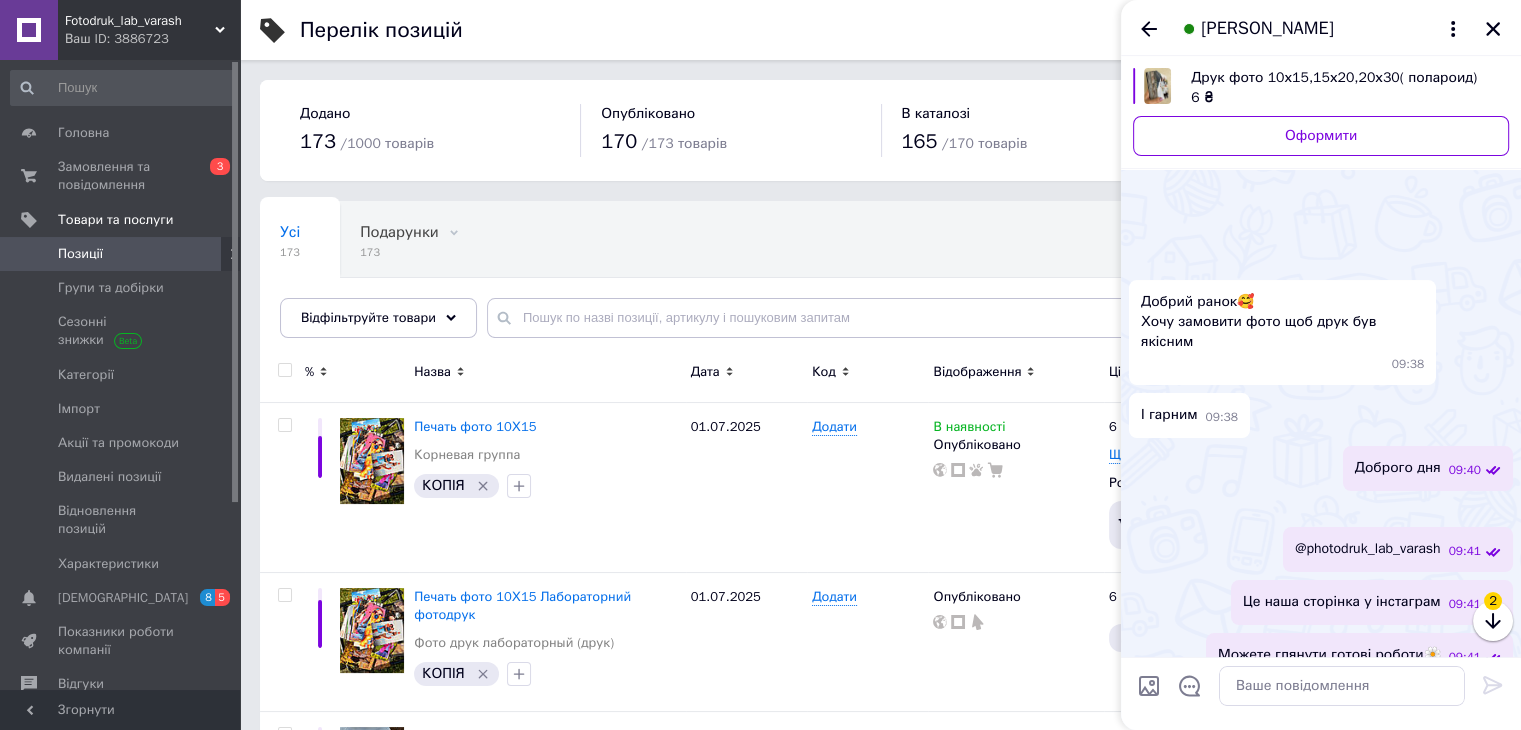 scroll, scrollTop: 977, scrollLeft: 0, axis: vertical 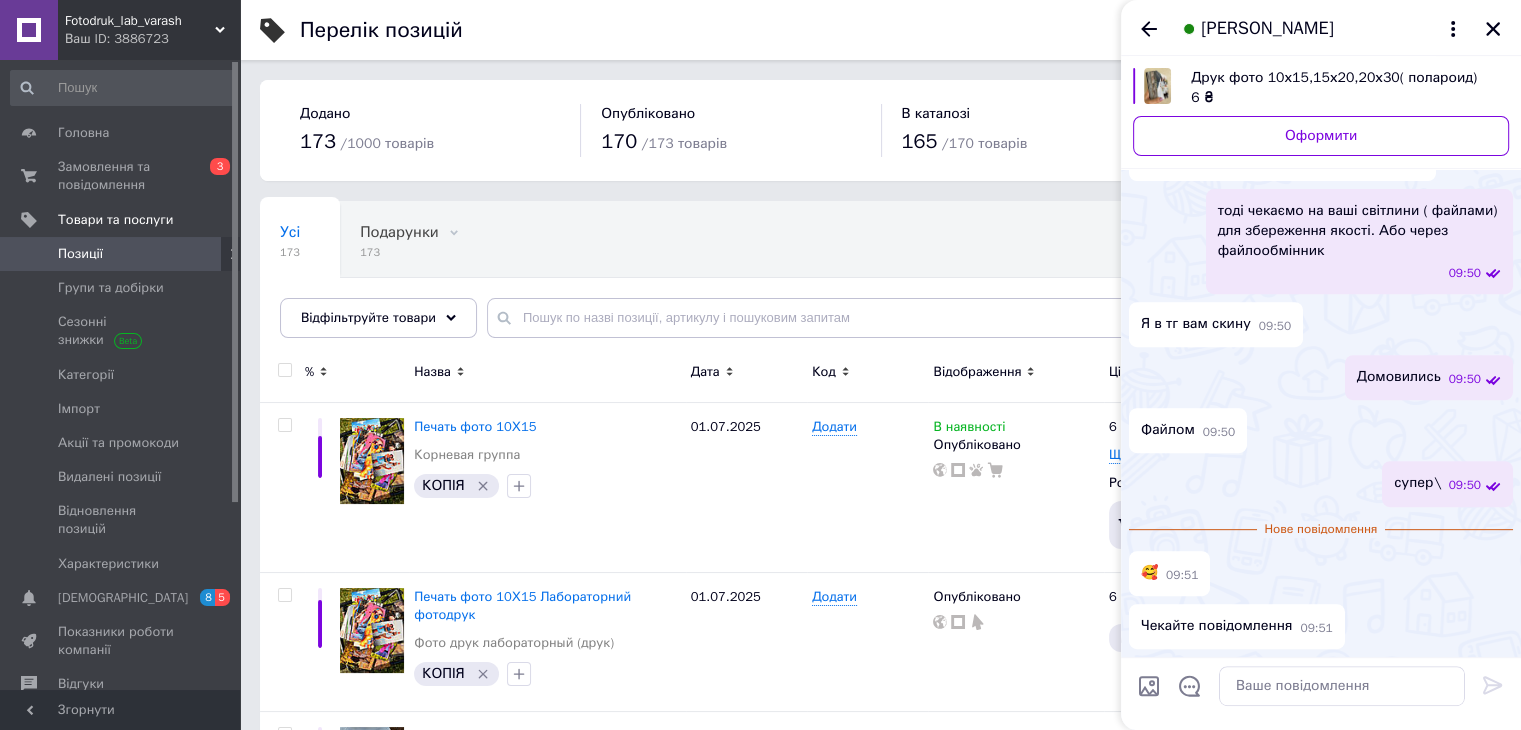 drag, startPoint x: 1228, startPoint y: 623, endPoint x: 1294, endPoint y: 625, distance: 66.0303 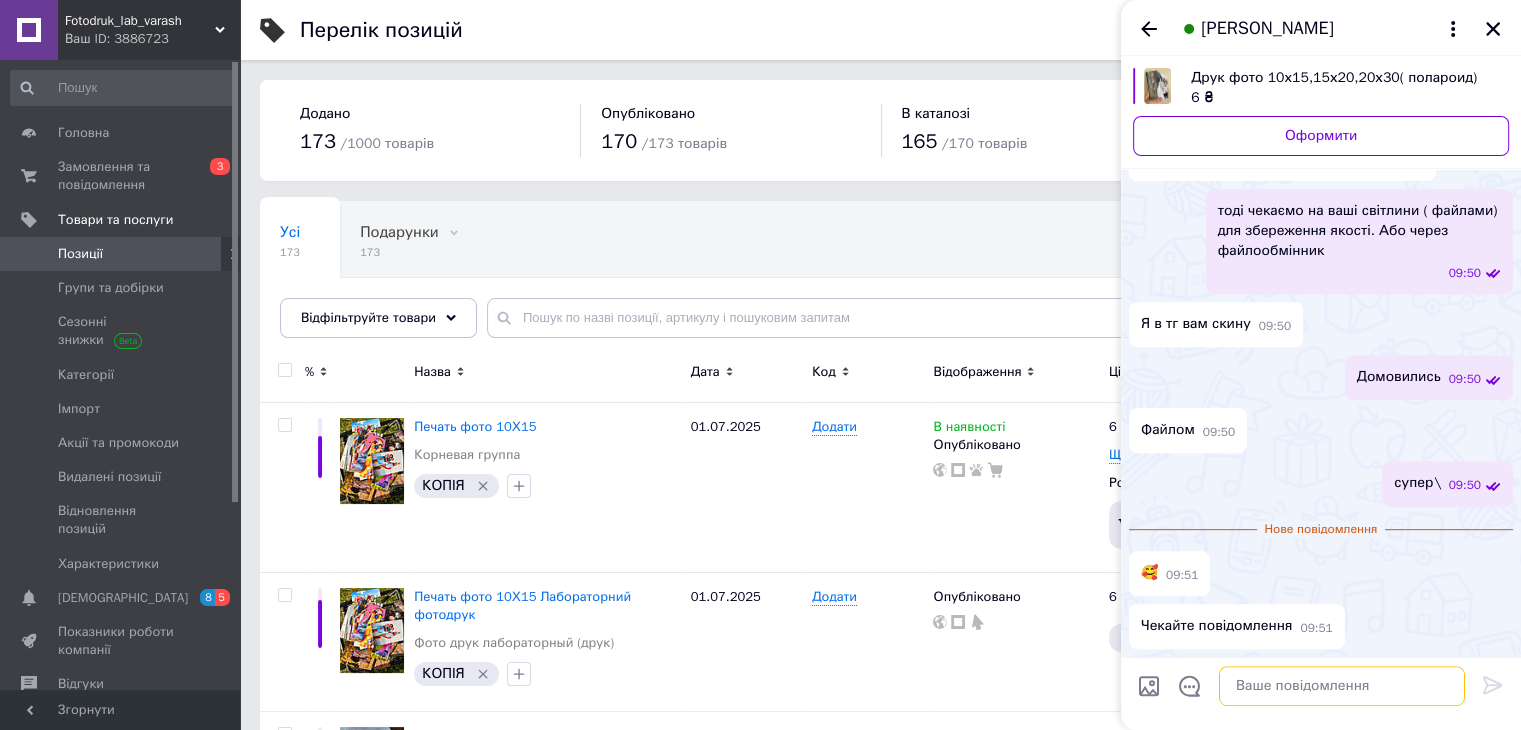 click at bounding box center (1342, 686) 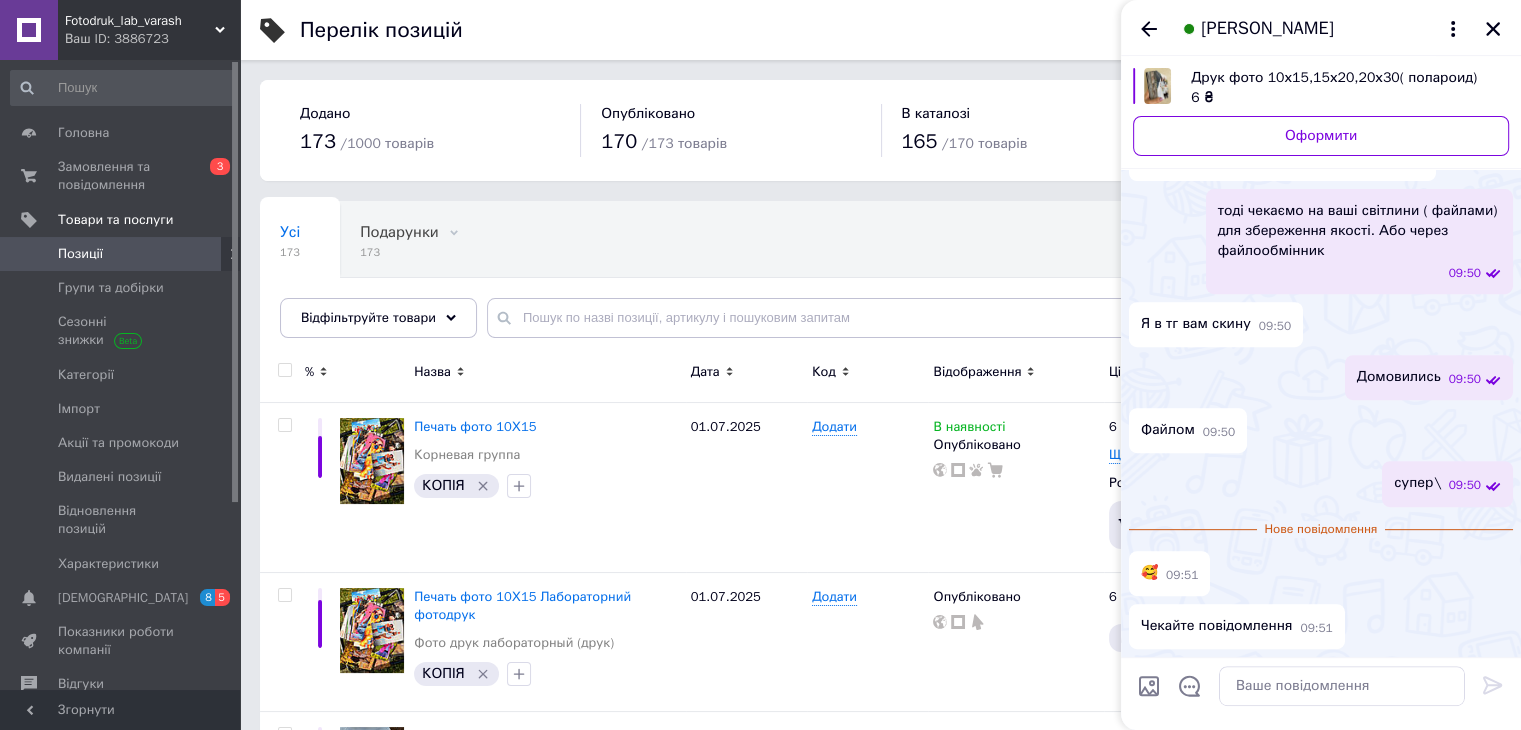 click at bounding box center [1149, 686] 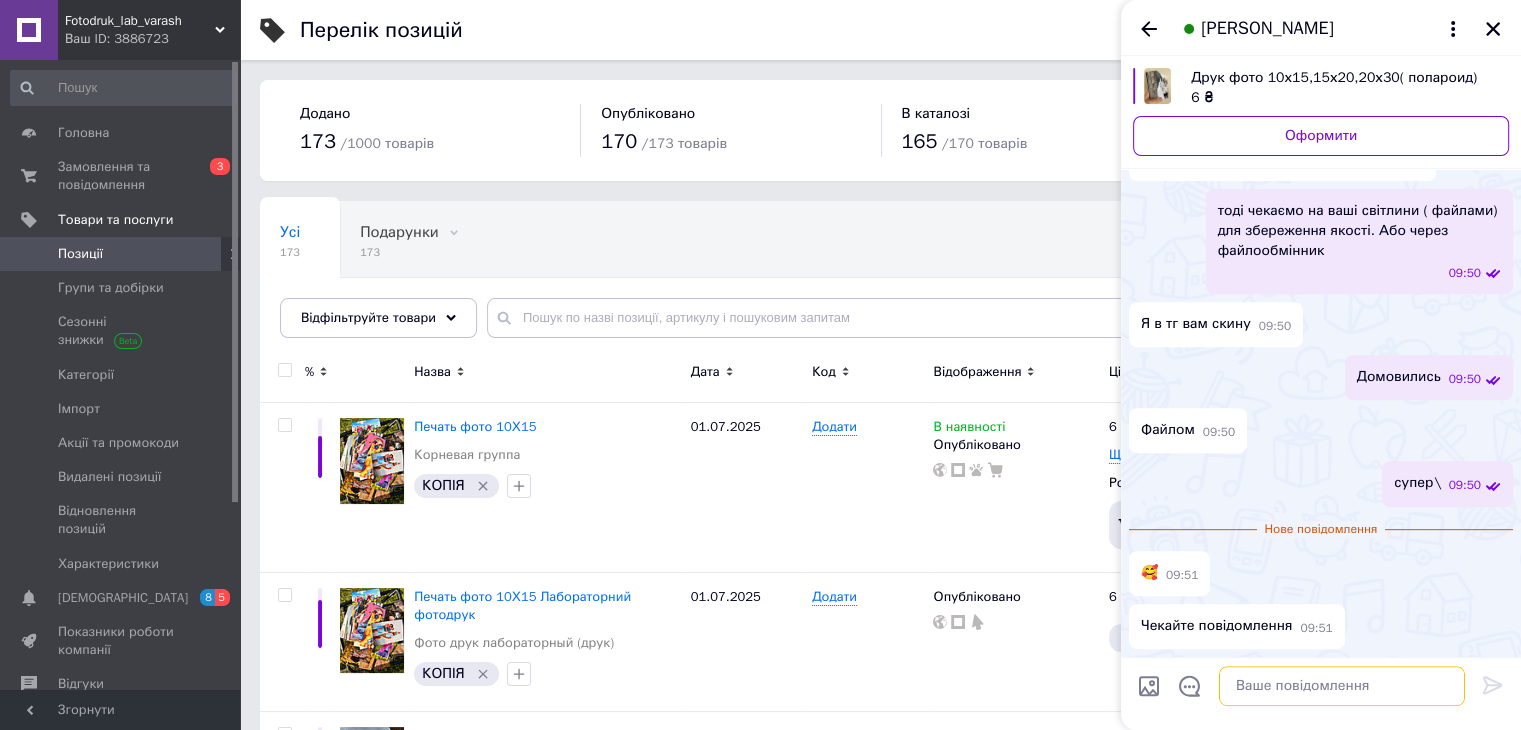 click at bounding box center (1342, 686) 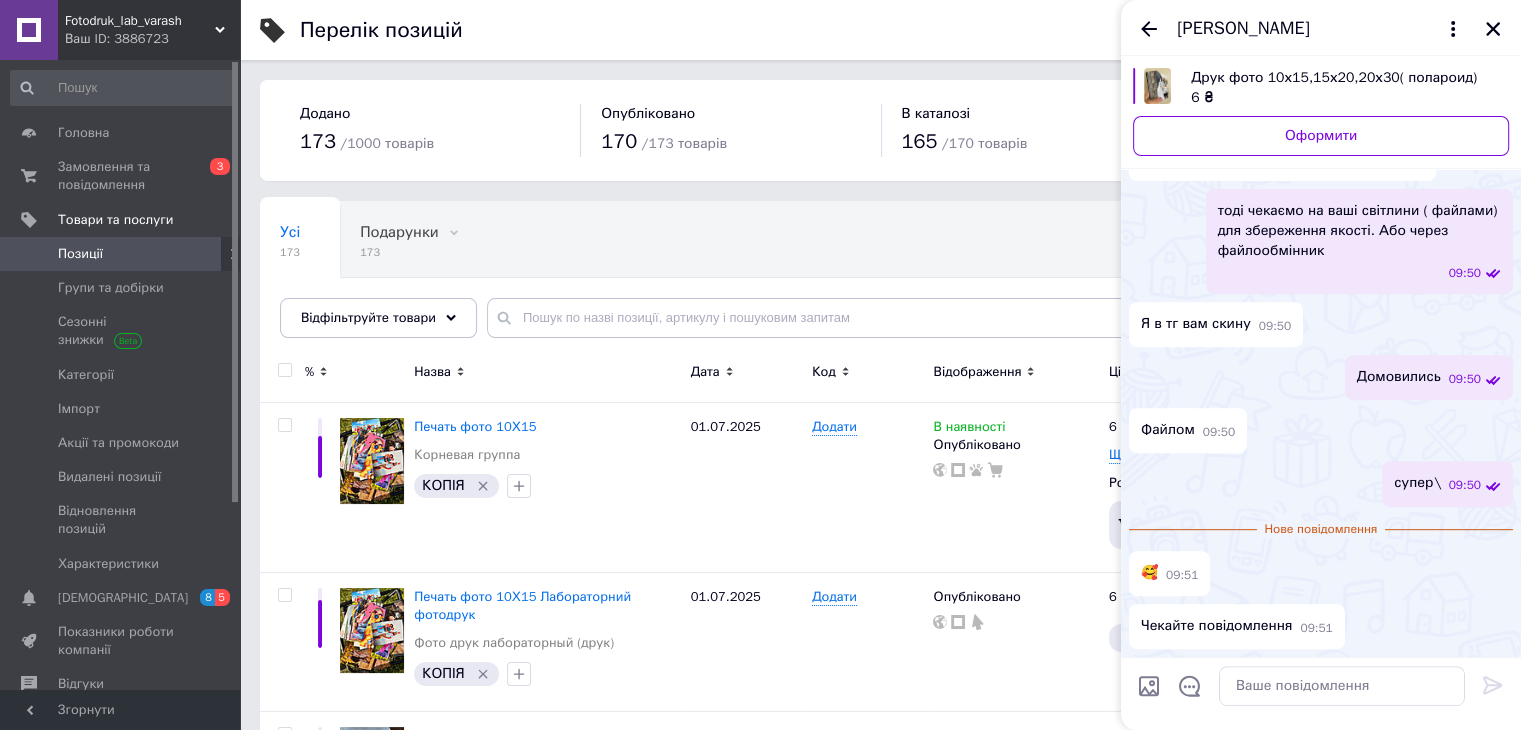 drag, startPoint x: 1498, startPoint y: 30, endPoint x: 1459, endPoint y: 53, distance: 45.276924 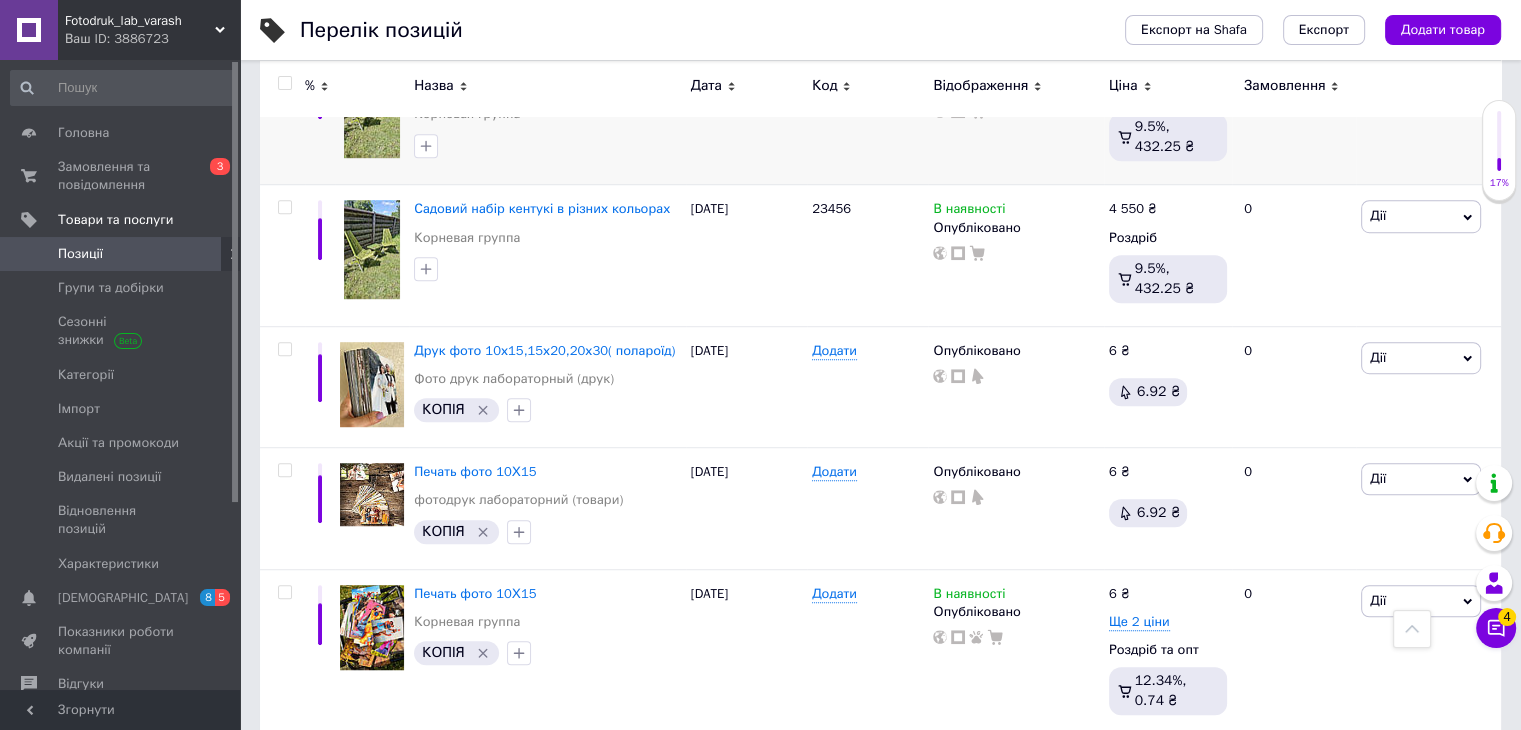 scroll, scrollTop: 1400, scrollLeft: 0, axis: vertical 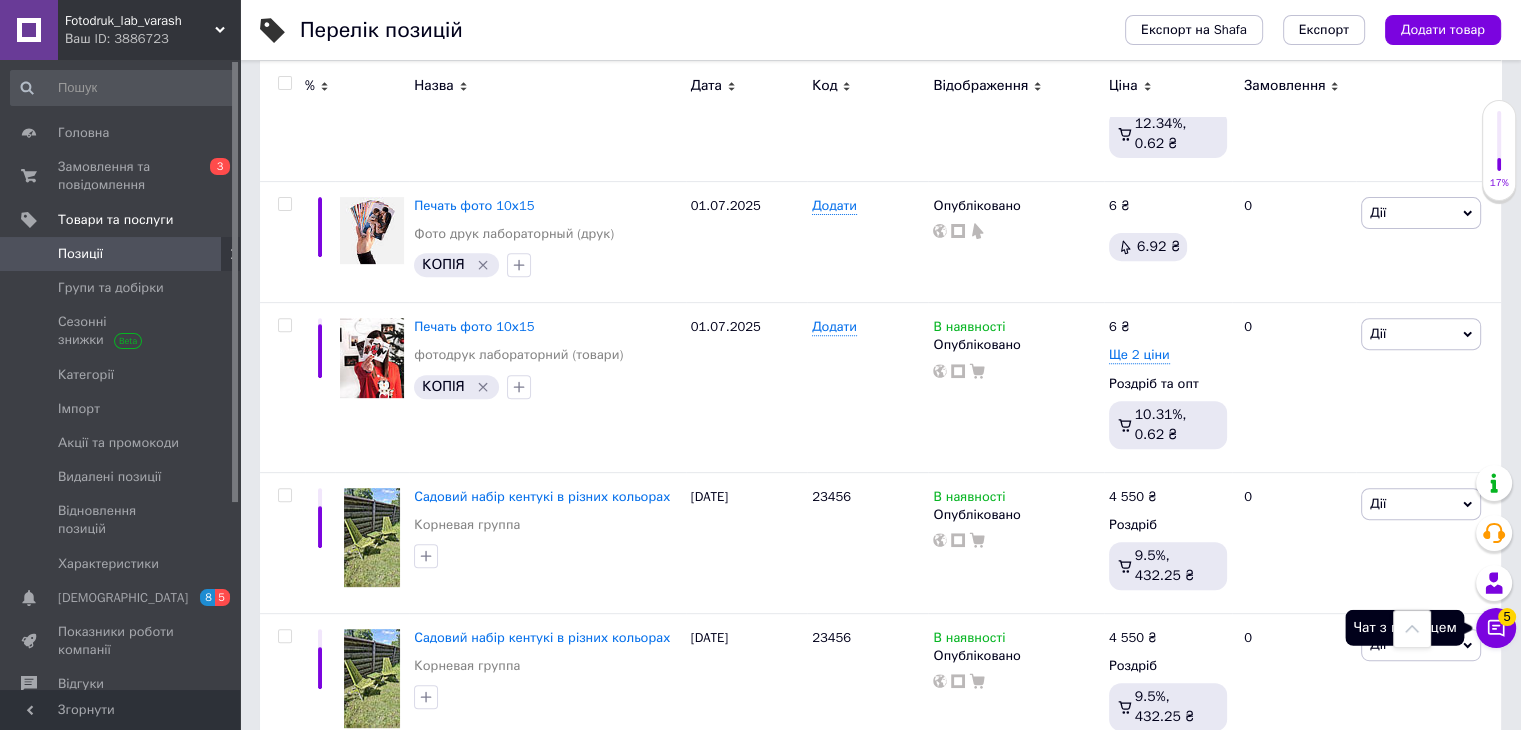 click 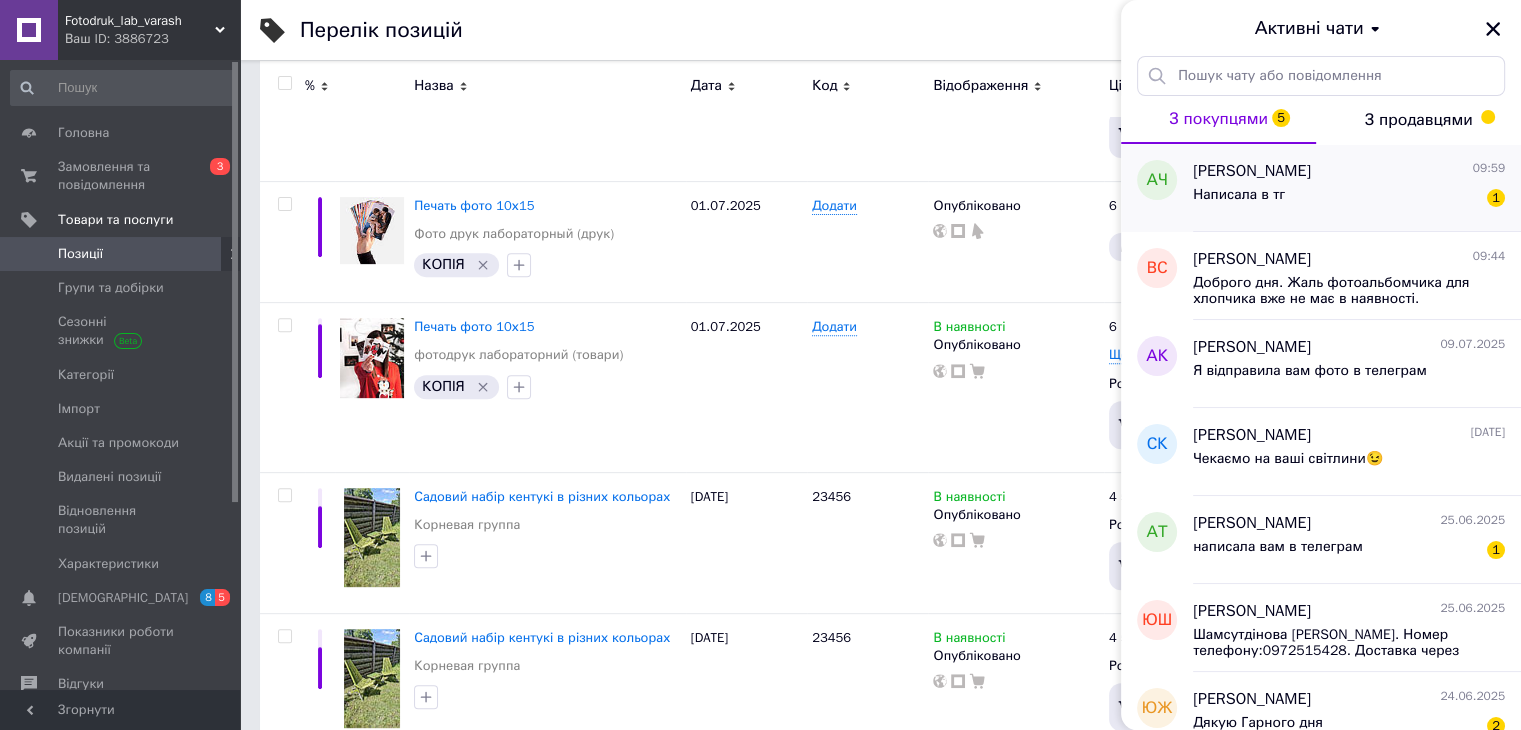 click on "[PERSON_NAME]" at bounding box center [1252, 171] 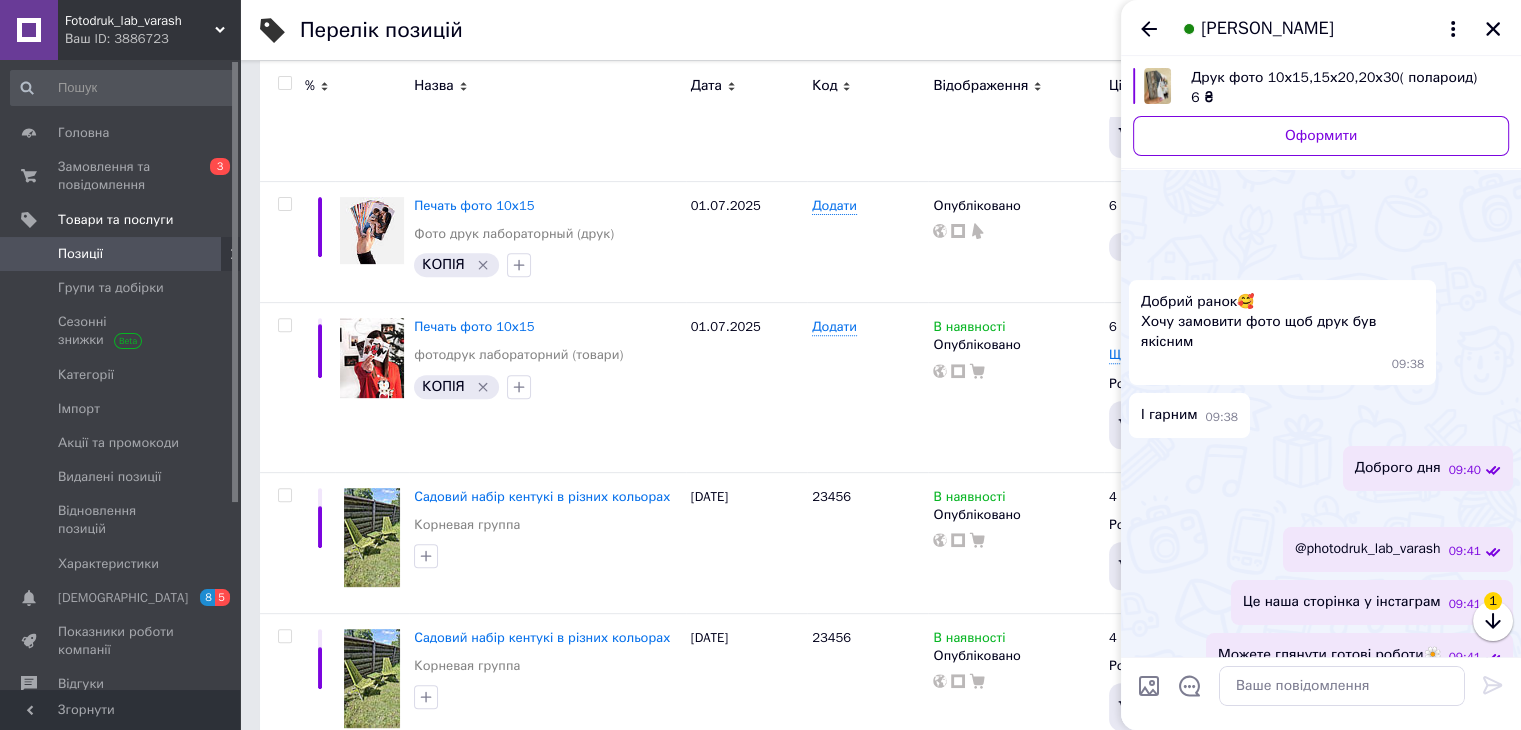 scroll, scrollTop: 1031, scrollLeft: 0, axis: vertical 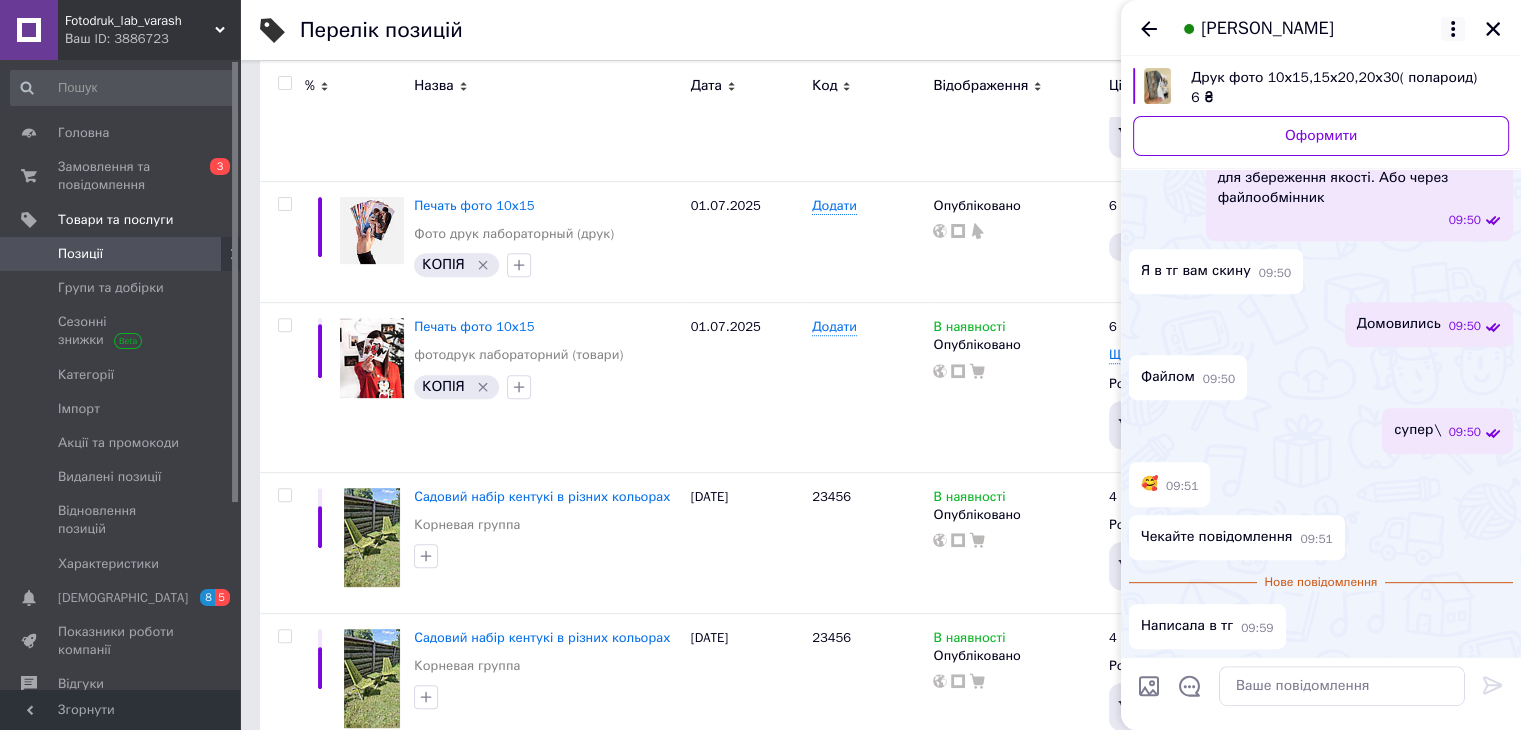 click 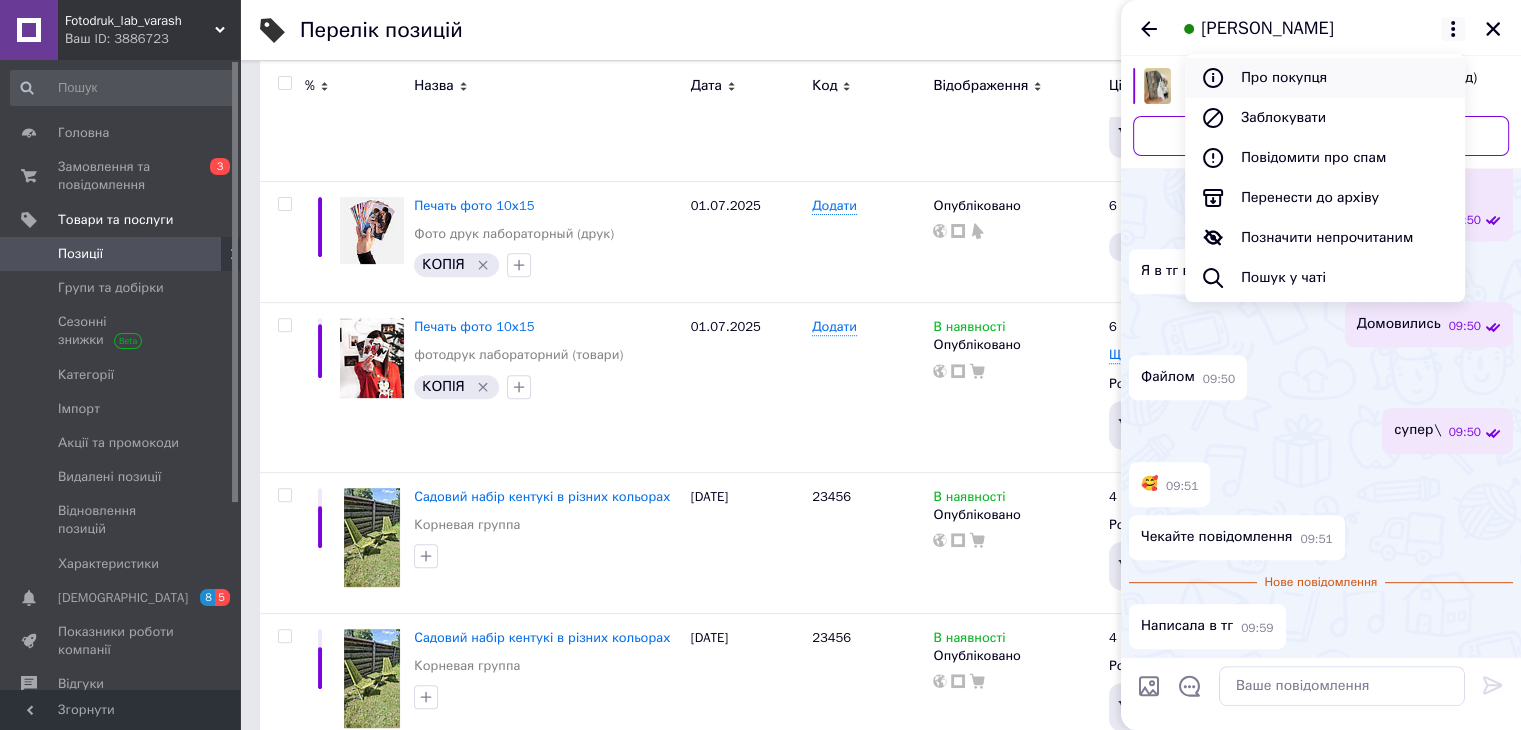 click on "Про покупця" at bounding box center [1325, 78] 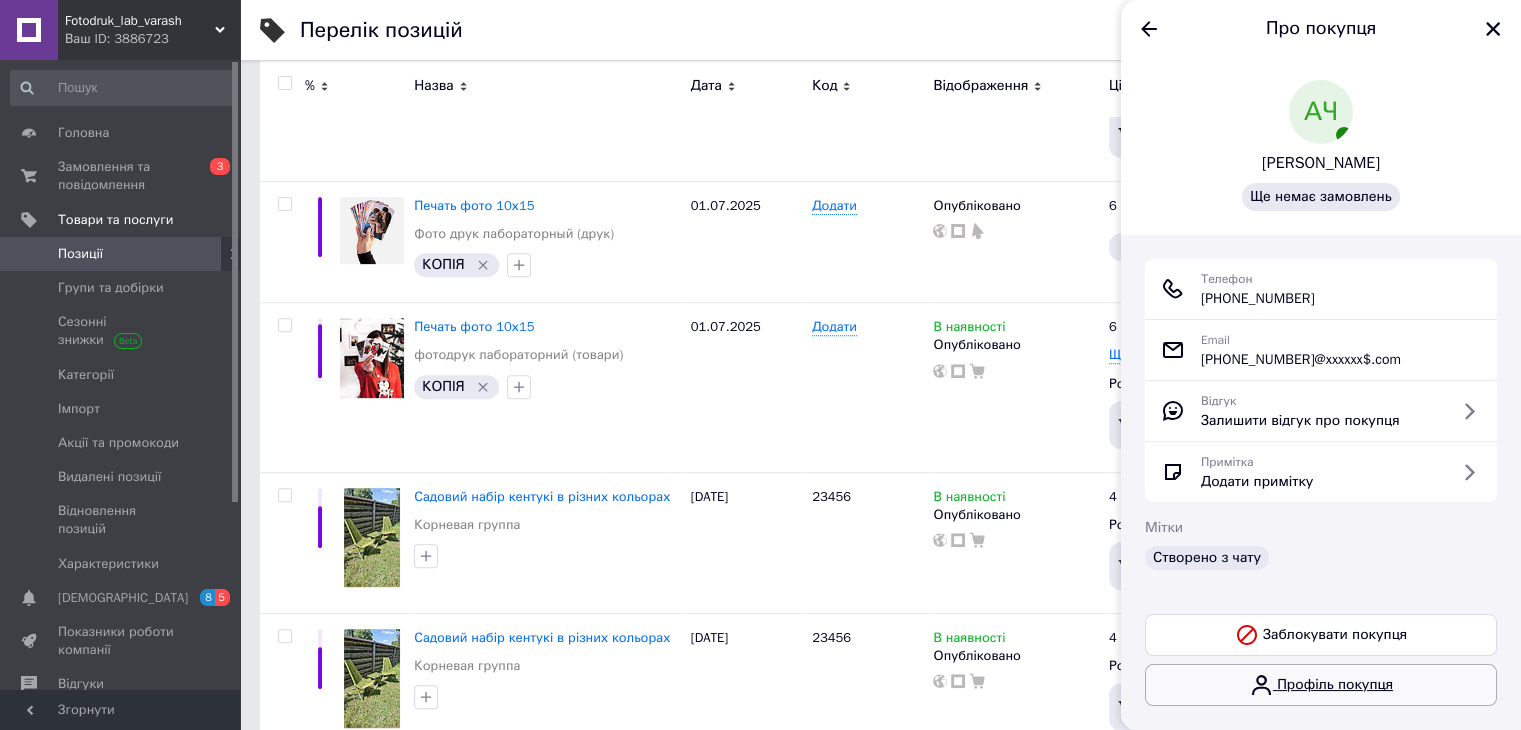 click on "Профіль покупця" at bounding box center [1321, 685] 